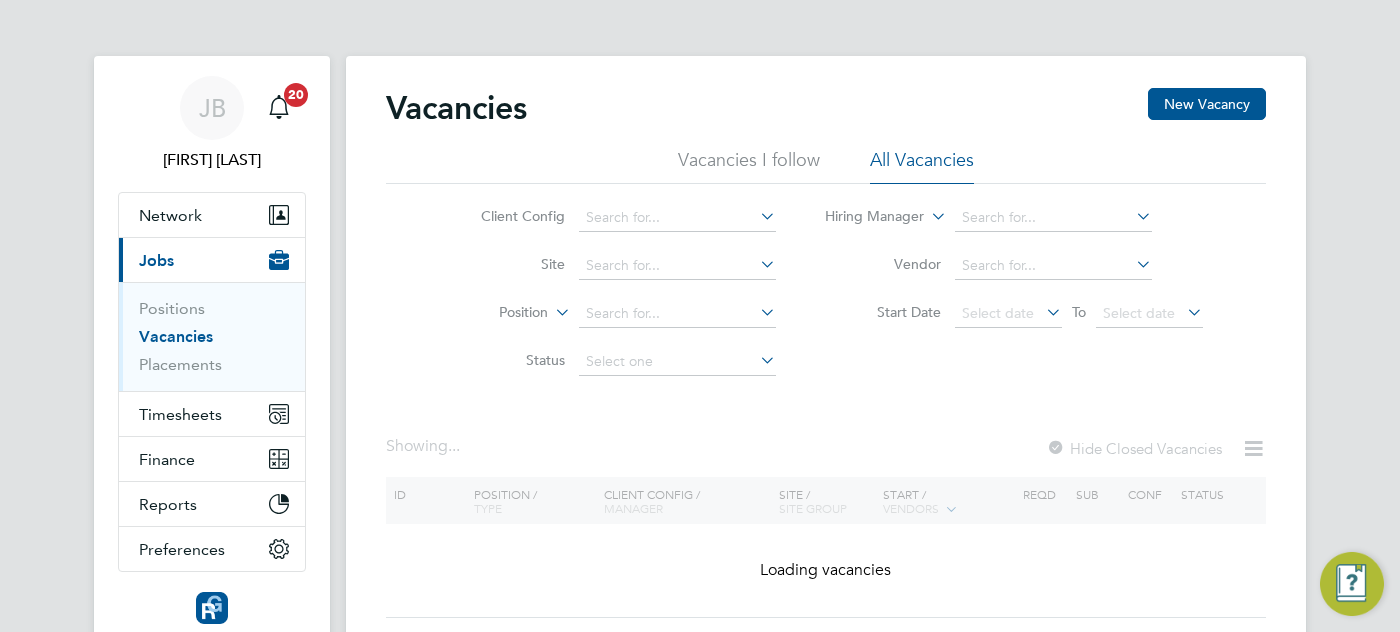 scroll, scrollTop: 0, scrollLeft: 0, axis: both 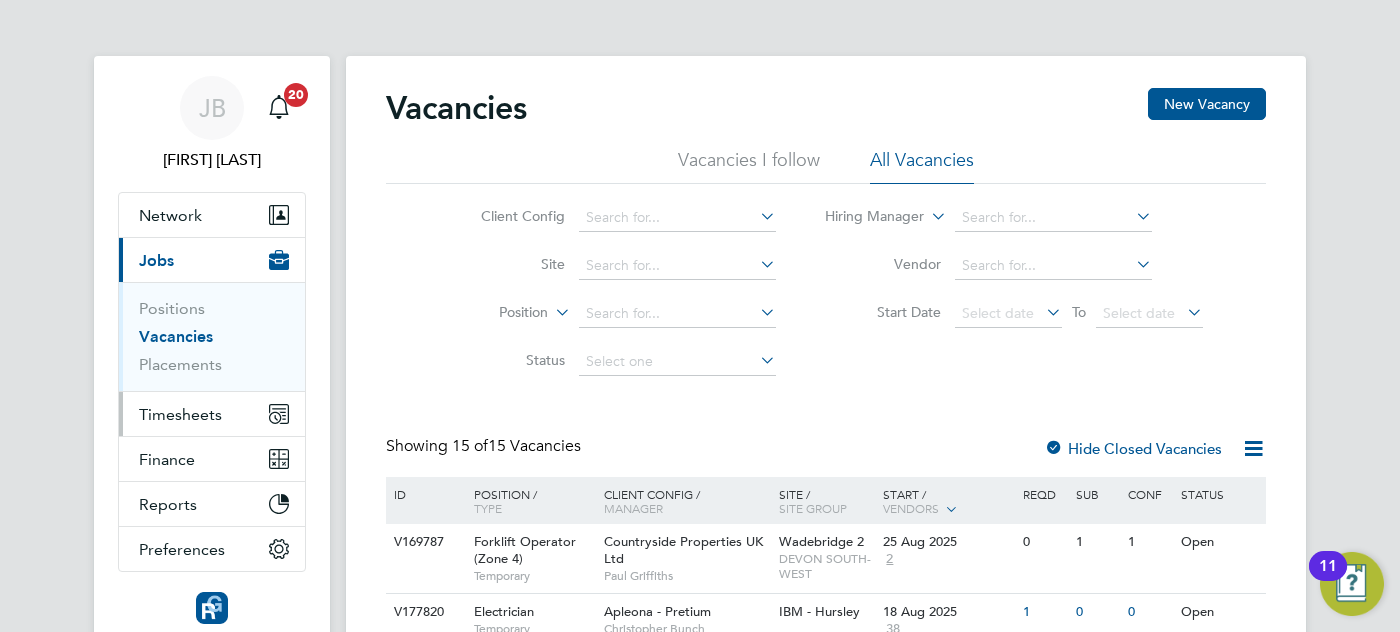click on "Timesheets" at bounding box center [180, 414] 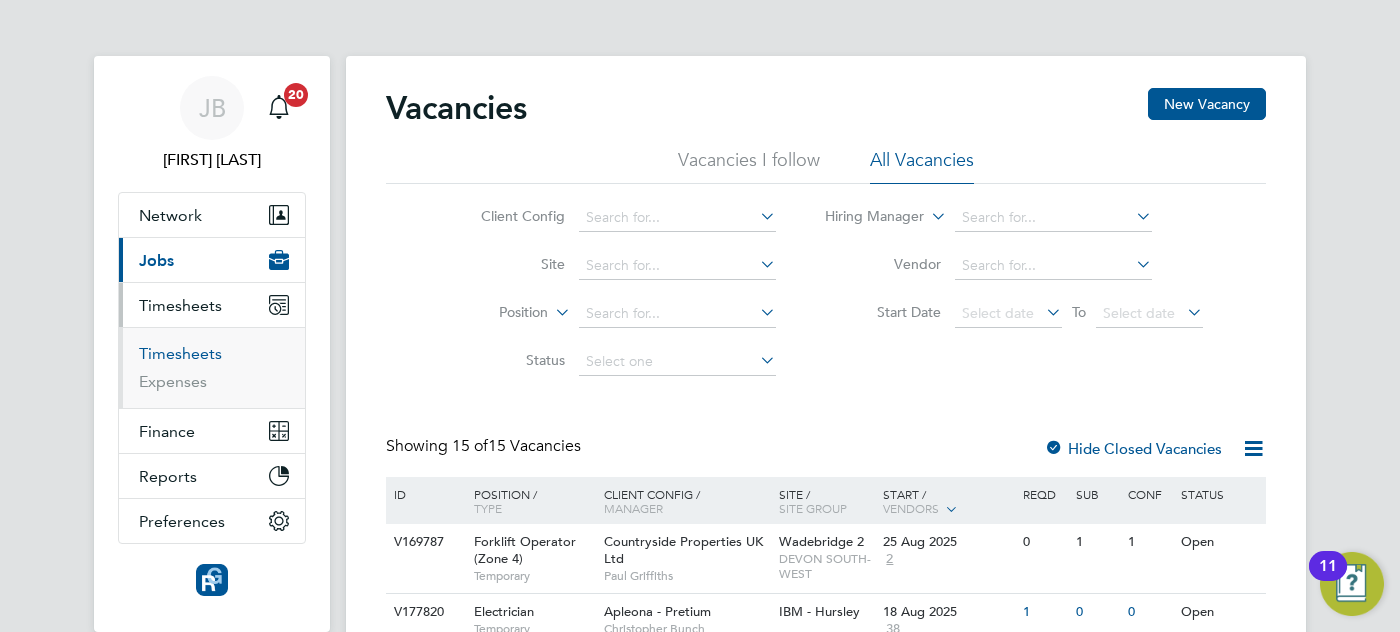 click on "Timesheets" at bounding box center (180, 353) 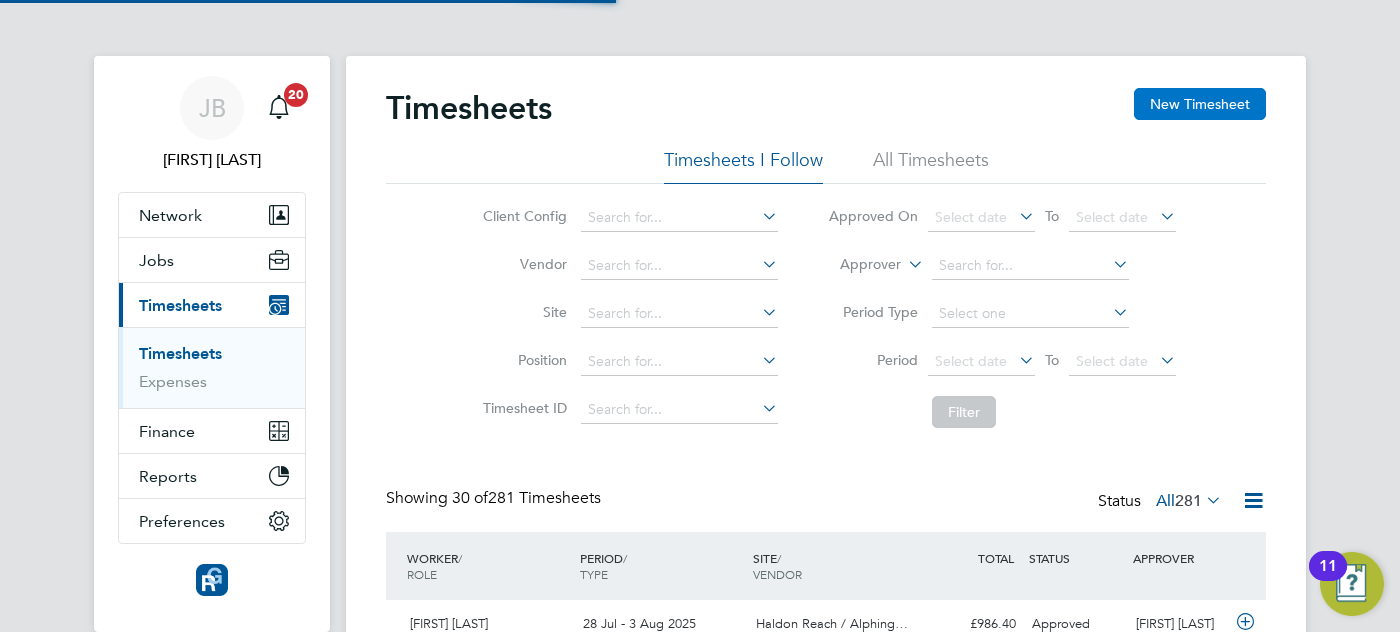 scroll, scrollTop: 10, scrollLeft: 10, axis: both 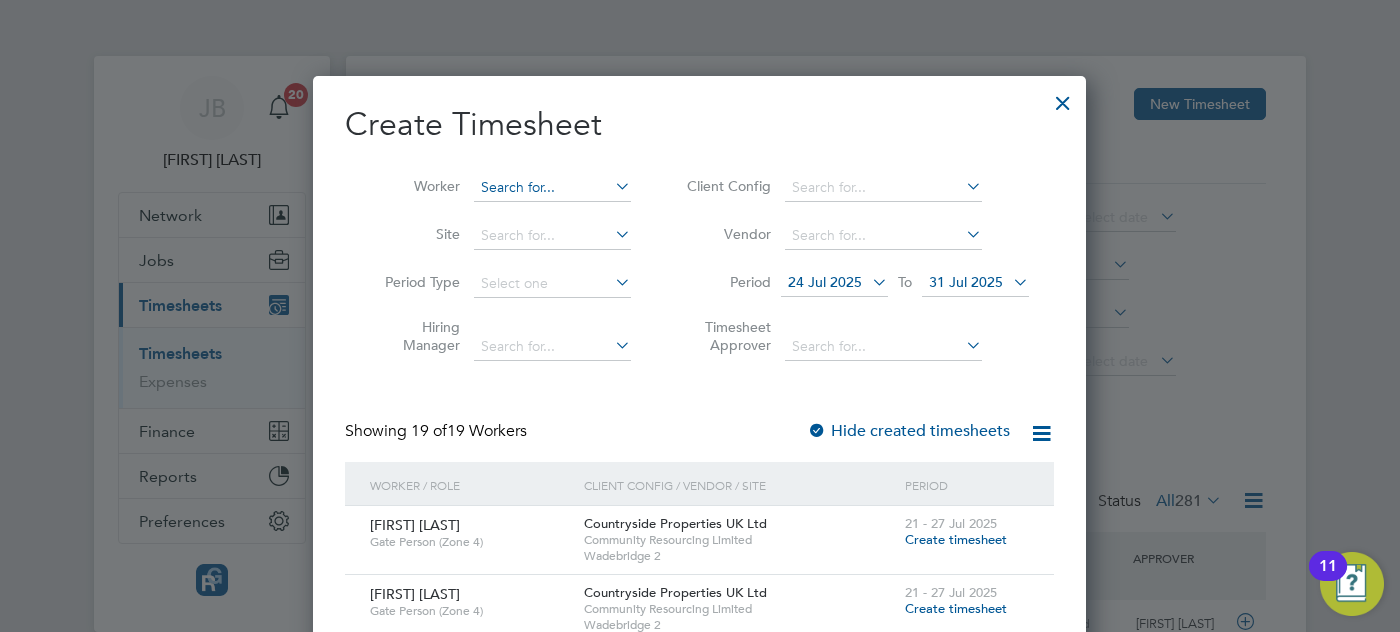 click at bounding box center (552, 188) 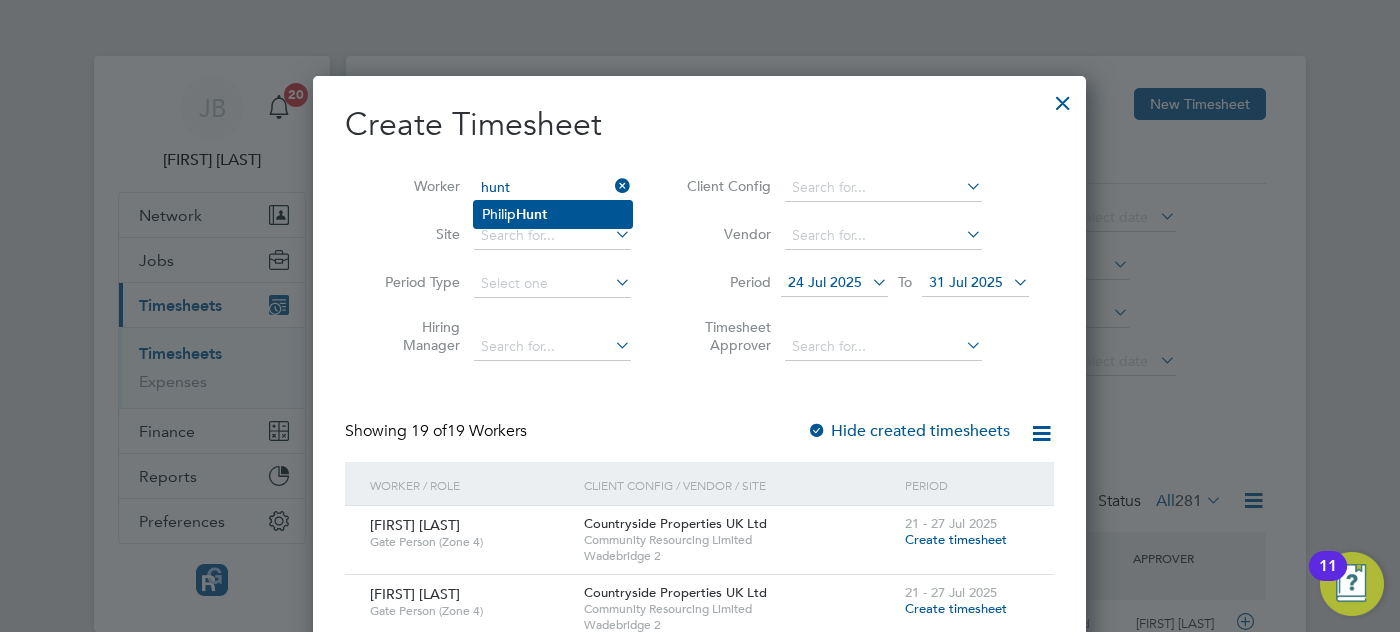 click on "Hunt" 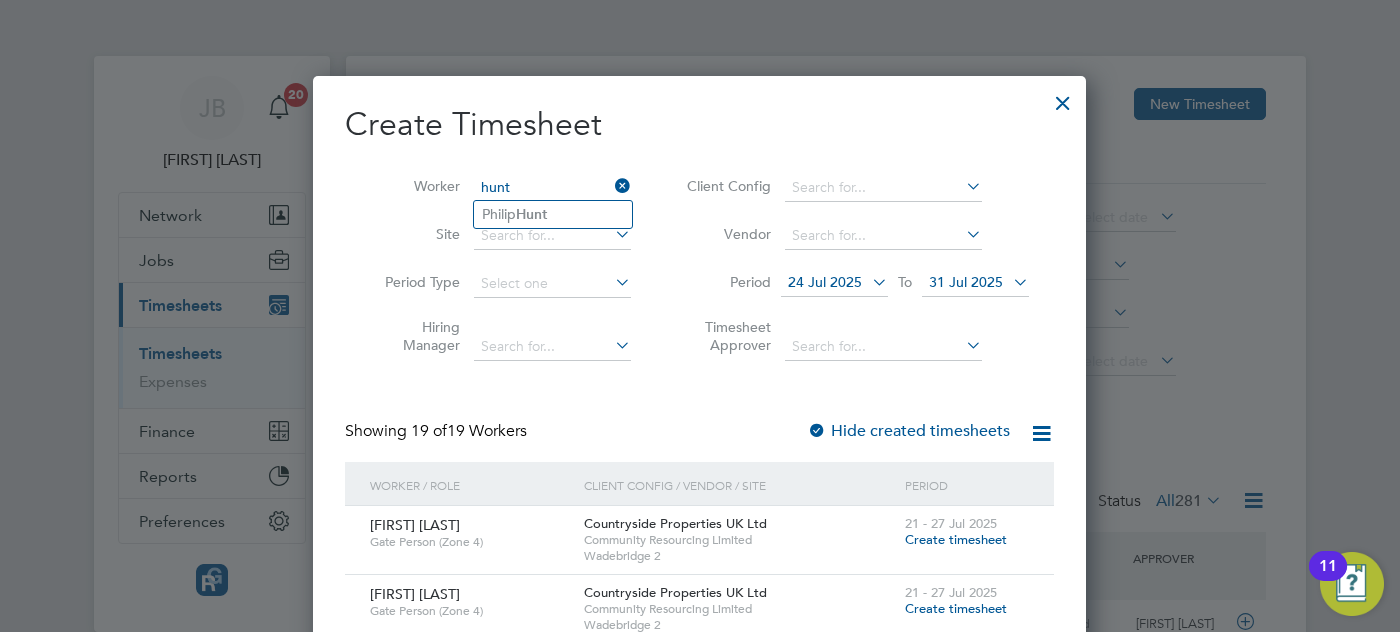 type on "[FIRST] [LAST]" 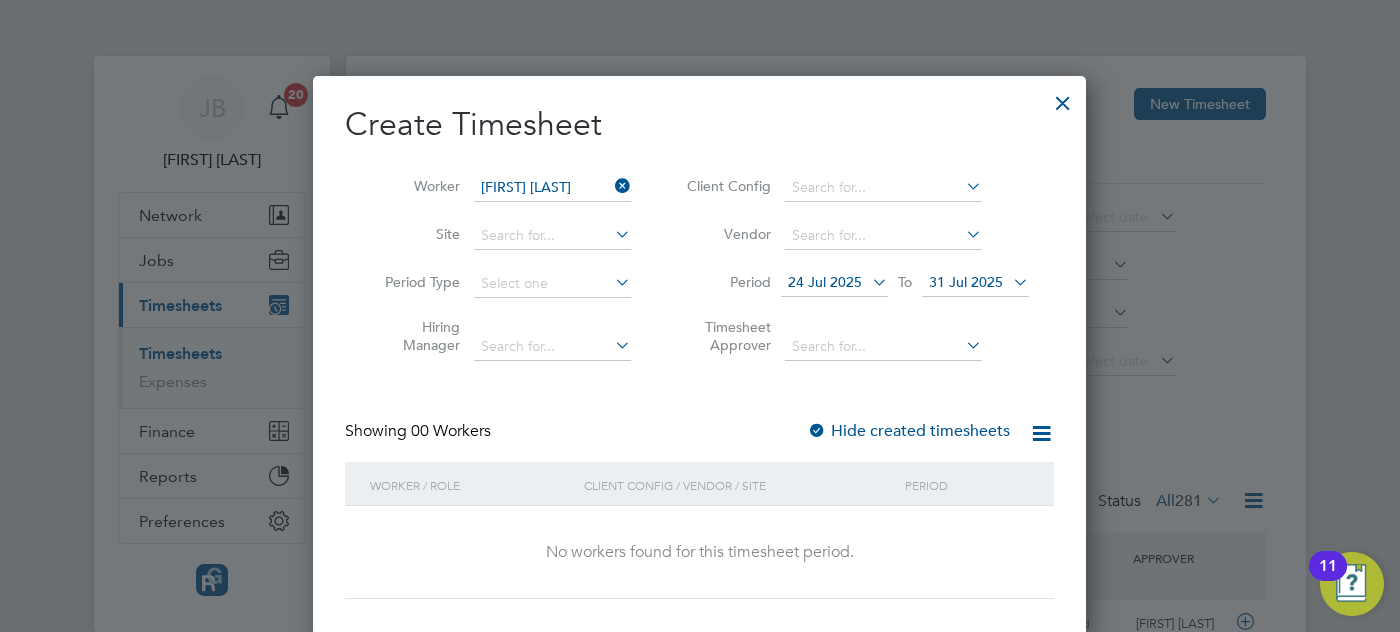 click on "31 Jul 2025" at bounding box center [966, 282] 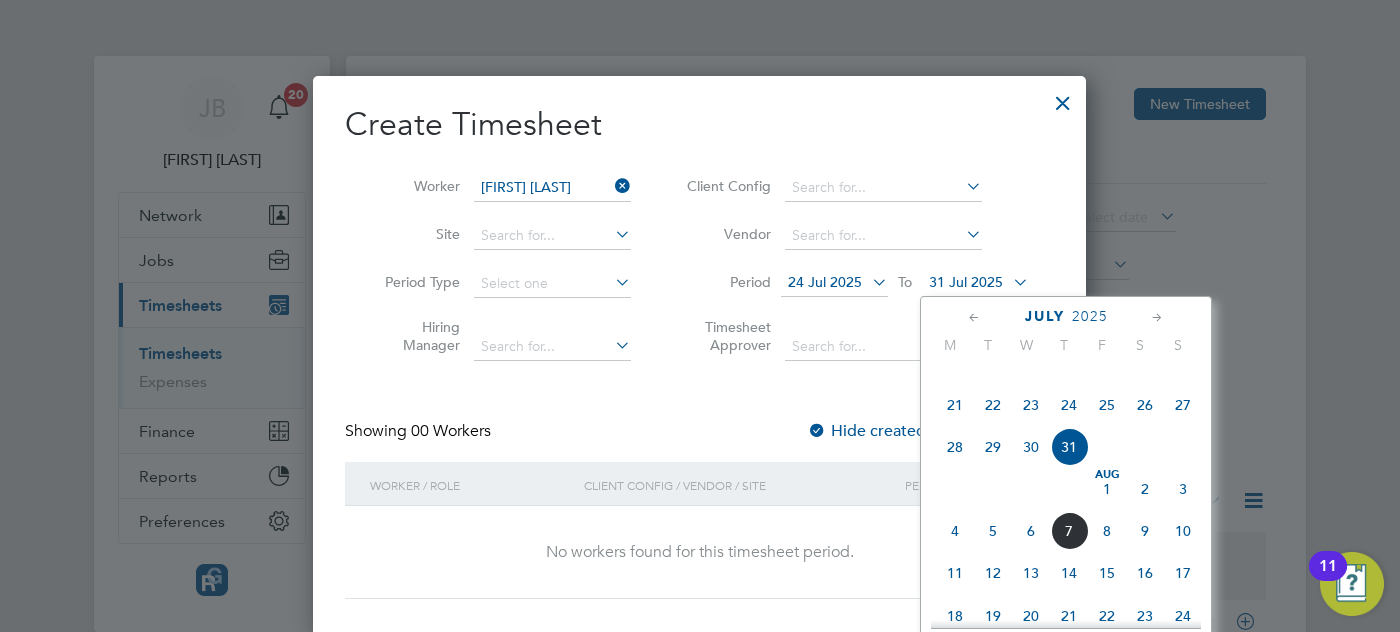 click on "8" 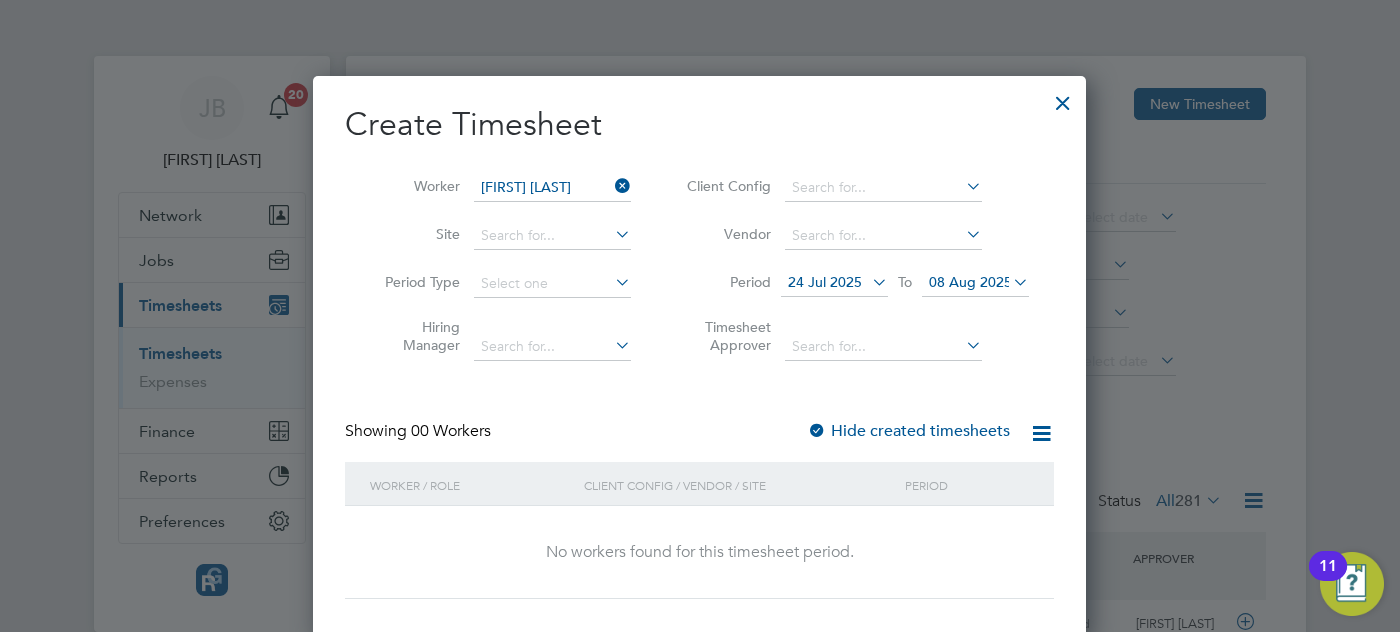 click on "Hide created timesheets" at bounding box center (908, 431) 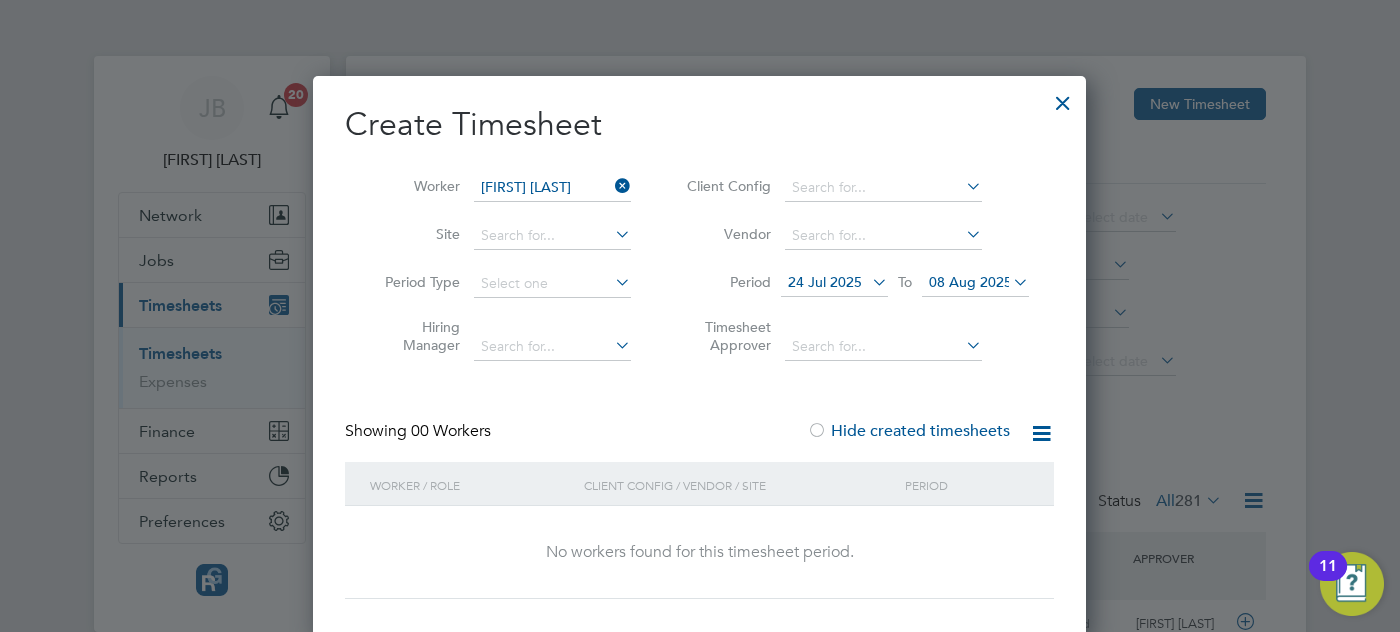 click on "Hide created timesheets" at bounding box center (908, 431) 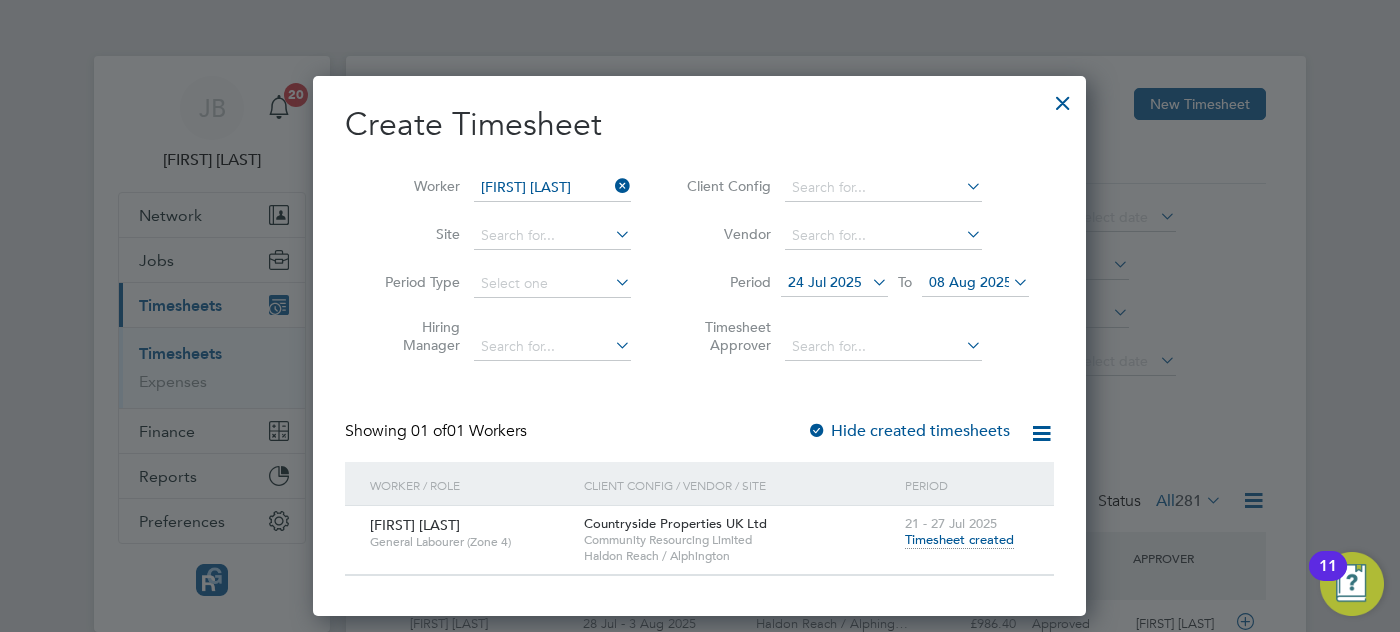 click on "Hide created timesheets" at bounding box center [908, 431] 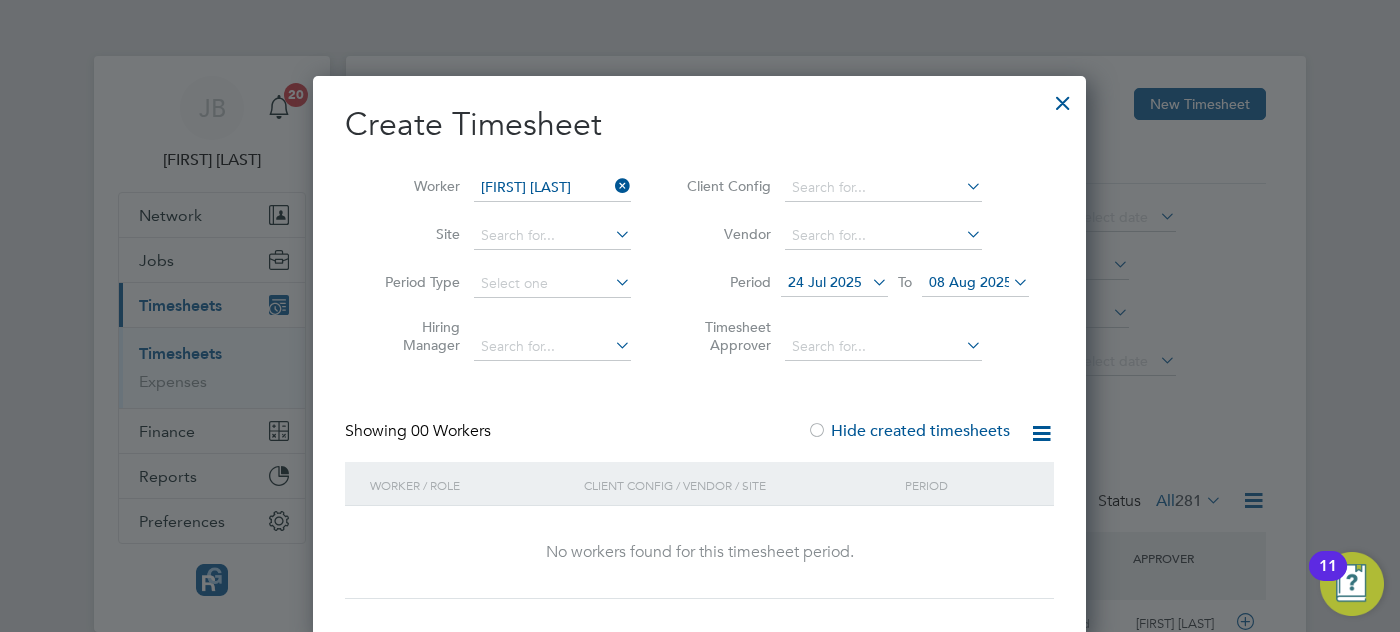 click at bounding box center (611, 186) 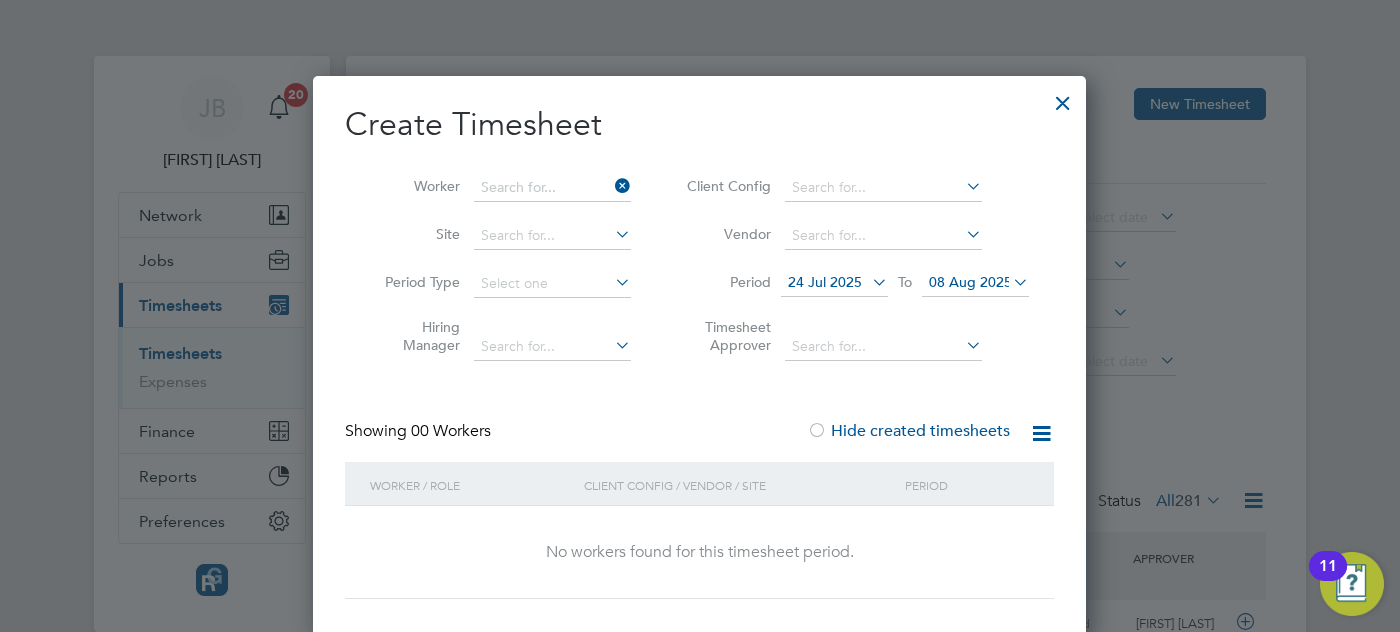 scroll, scrollTop: 10, scrollLeft: 10, axis: both 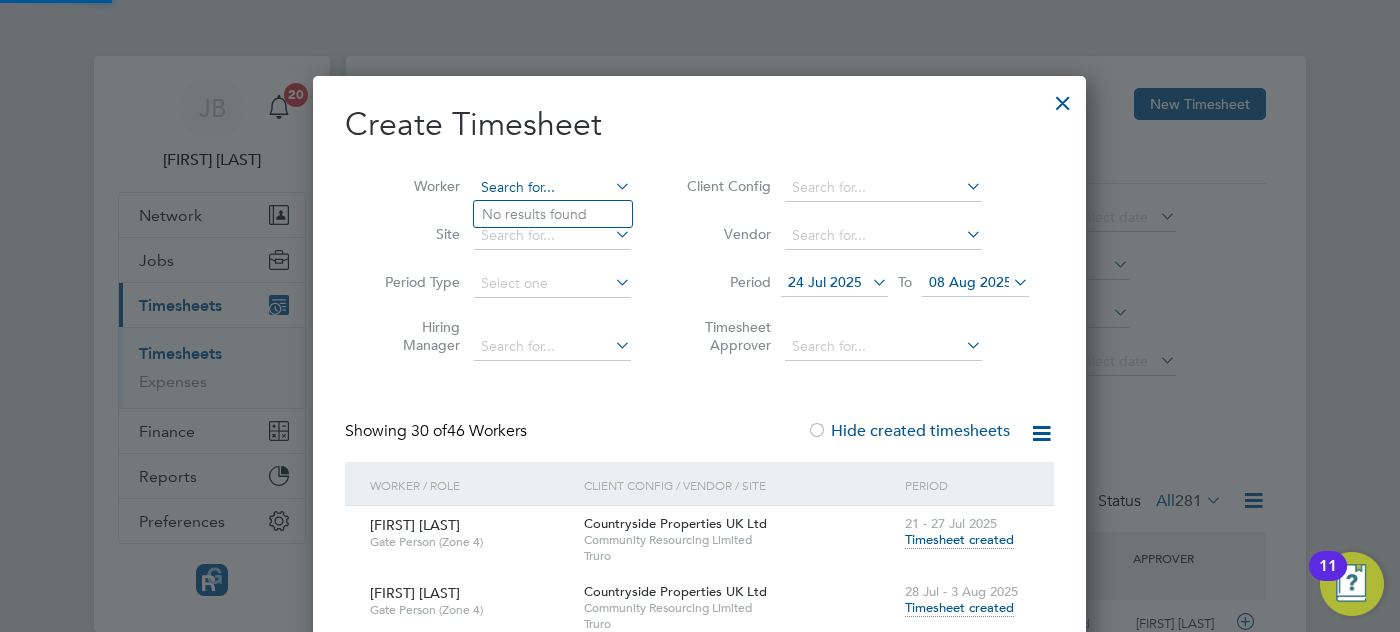 click at bounding box center (552, 188) 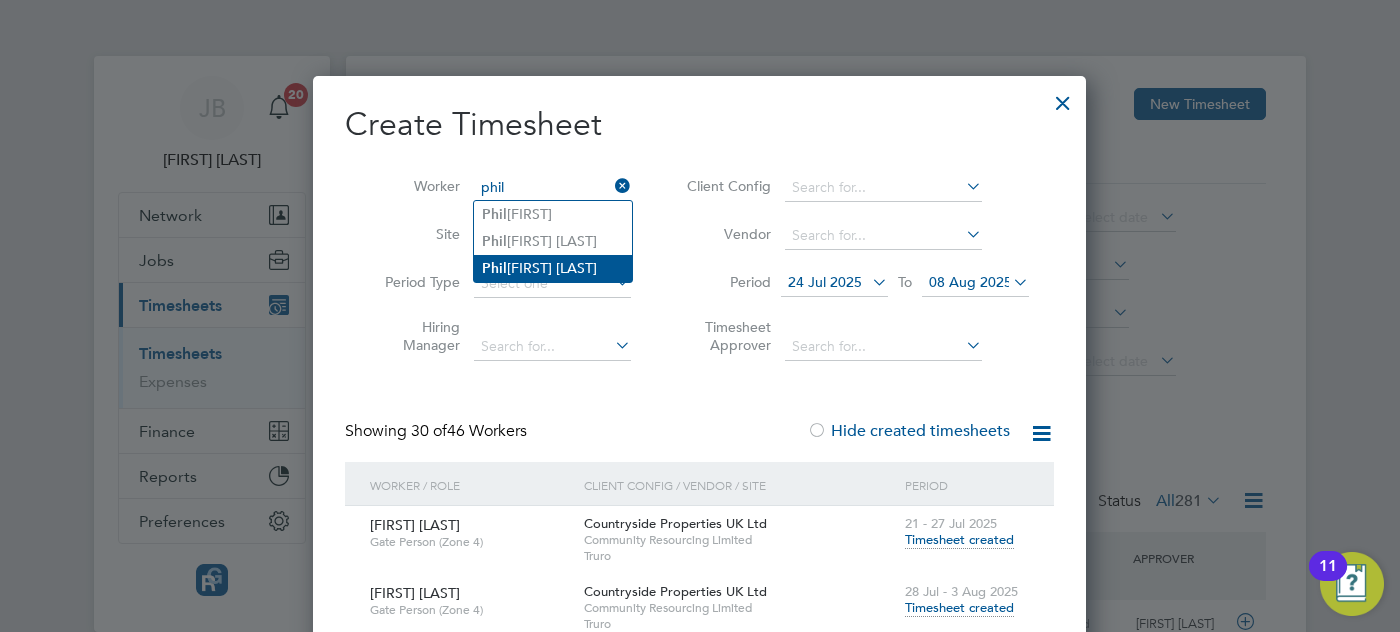 type on "phil" 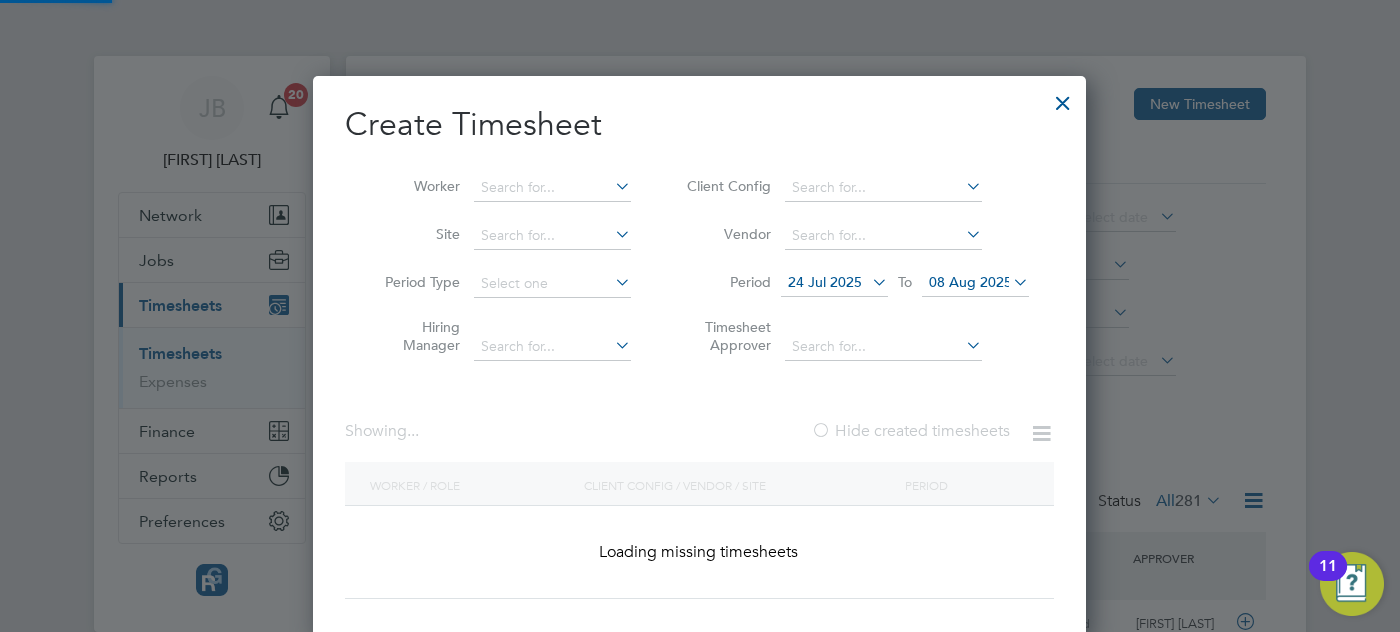 click on "Timesheets New Timesheet Timesheets I Follow All Timesheets Client Config   Vendor   Site   Position   Timesheet ID   Approved On
Select date
To
Select date
Approver     Period Type   Period
Select date
To
Select date
Filter Showing   30 of  281 Timesheets Status  All  281  WORKER  / ROLE WORKER  / PERIOD PERIOD  / TYPE SITE  / VENDOR TOTAL   TOTAL  / STATUS STATUS APPROVER [FIRST] [LAST] Traffic Marshall (CPCS) (Zone 4)   28 Jul - 3 Aug 2025 28 Jul - 3 Aug 2025 Manual Haldon Reach / Alphing… Community Resourcing… £986.40 Approved Approved [FIRST] [LAST] [FIRST] [LAST] Skilled Labourer (Zone 4)   28 Jul - 3 Aug 2025 28 Jul - 3 Aug 2025 Manual Alphington (Parcel 16A) Community Resourcing… £519.75 Approved Approved Dan Badger [FIRST] [LAST] Gate Person (Zone 4)   28 Jul - 3 Aug 2025 28 Jul - 3 Aug 2025 Manual Haldon Reach / Alphing… Community Resourcing… £1,041.20 Approved Approved [FIRST] [LAST] [FIRST] [LAST] Skilled Labourer (Zone 4)   28 Jul - 3 Aug 2025 Manual" 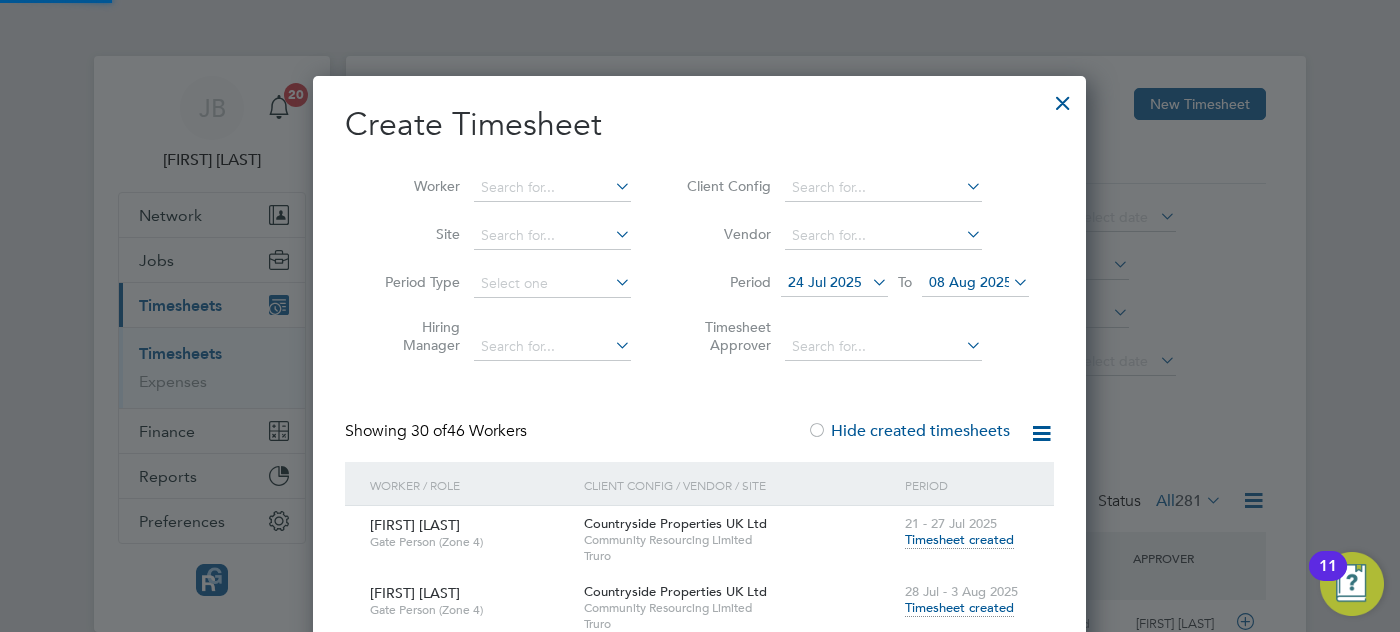 scroll, scrollTop: 10, scrollLeft: 10, axis: both 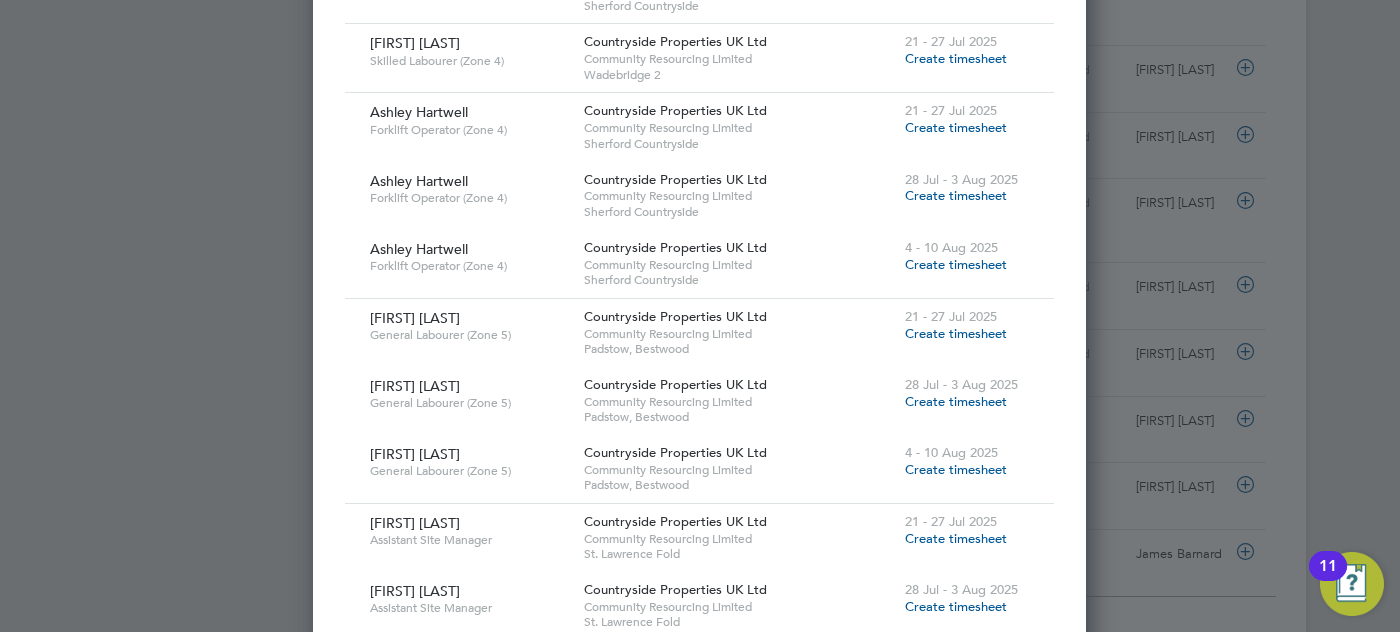 click on "Create Timesheet Worker   Site   Period Type   Hiring Manager   Client Config   Vendor   Period
24 Jul 2025
To
08 Aug 2025
Timesheet Approver   Showing   30 of  46 Workers Hide created timesheets Worker / Role Client Config / Vendor / Site Period [FIRST] [LAST]   Gate Person (Zone 4) Countryside Properties UK Ltd Community Resourcing Limited   [CITY]   21 - 27 Jul 2025 Timesheet created   [FIRST] [LAST]   Gate Person (Zone 4) Countryside Properties UK Ltd Community Resourcing Limited   [CITY]   28 Jul - 3 Aug 2025 Timesheet created   [FIRST] [LAST]   Gate Person (Zone 4) Countryside Properties UK Ltd Community Resourcing Limited   [CITY]   4 - 10 Aug 2025   Create timesheet [FIRST] [LAST]   Skilled Labourer (Zone 4) Countryside Properties UK Ltd Community Resourcing Limited   Alphington (Parcel 16A)   21 - 27 Jul 2025 Timesheet created   [FIRST] [LAST]   Skilled Labourer (Zone 4) Countryside Properties UK Ltd Community Resourcing Limited   Alphington (Parcel 16A)   28 Jul - 3 Aug 2025   [FIRST] [LAST]" at bounding box center [699, 954] 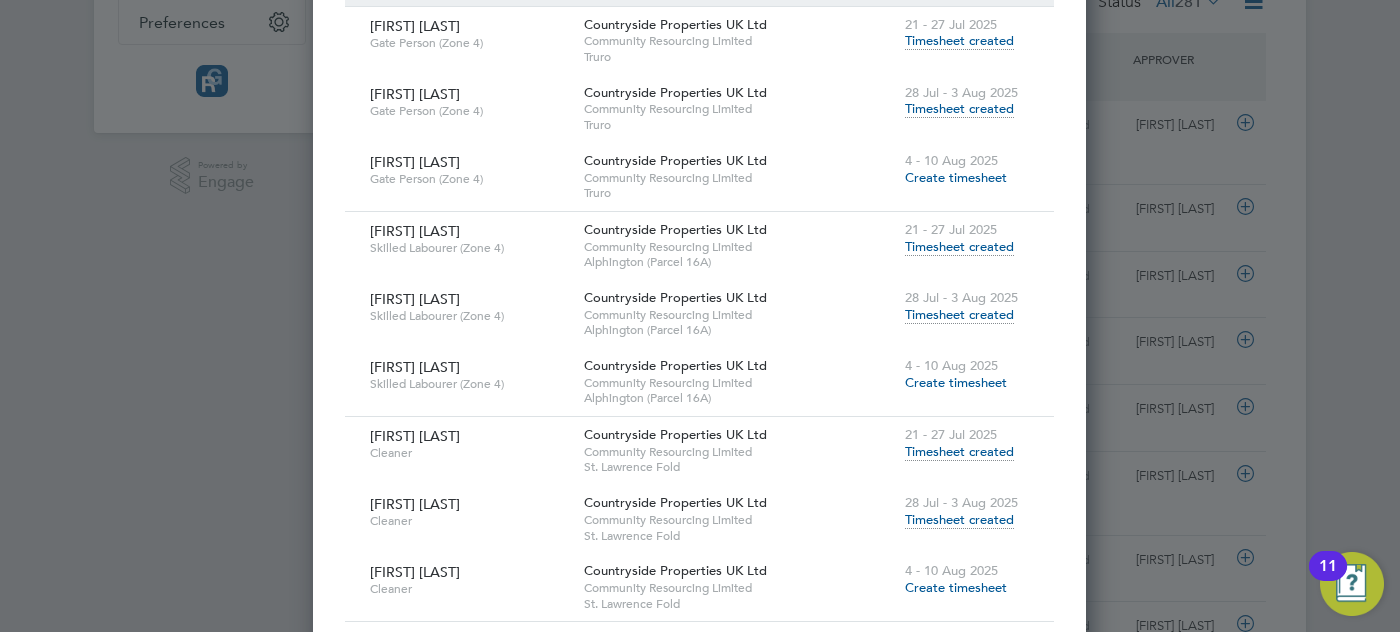 scroll, scrollTop: 0, scrollLeft: 0, axis: both 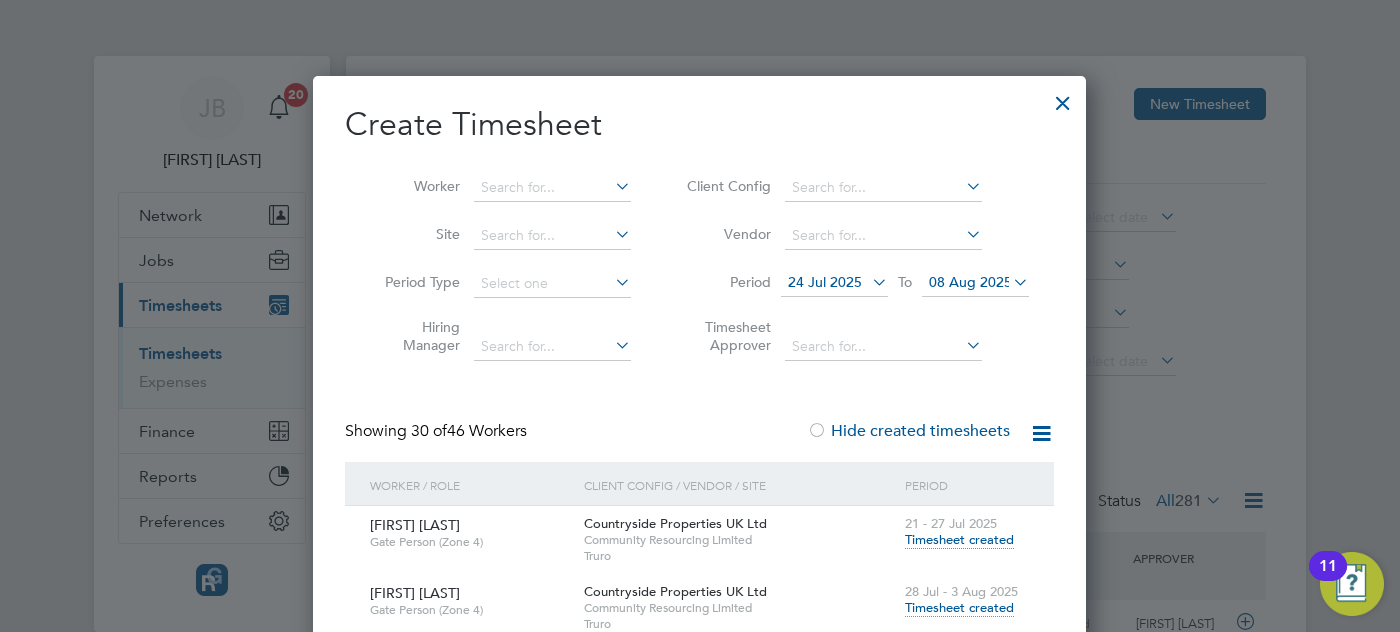 click on "Create Timesheet Worker   Site   Period Type   Hiring Manager   Client Config   Vendor   Period
24 Jul 2025
To
08 Aug 2025
Timesheet Approver   Showing   30 of  46 Workers Hide created timesheets Worker / Role Client Config / Vendor / Site Period [FIRST] [LAST]   Gate Person (Zone 4) Countryside Properties UK Ltd Community Resourcing Limited   [CITY]   21 - 27 Jul 2025 Timesheet created   [FIRST] [LAST]   Gate Person (Zone 4) Countryside Properties UK Ltd Community Resourcing Limited   [CITY]   28 Jul - 3 Aug 2025 Timesheet created   [FIRST] [LAST]   Gate Person (Zone 4) Countryside Properties UK Ltd Community Resourcing Limited   [CITY]   4 - 10 Aug 2025   Create timesheet [FIRST] [LAST]   Skilled Labourer (Zone 4) Countryside Properties UK Ltd Community Resourcing Limited   Alphington (Parcel 16A)   21 - 27 Jul 2025 Timesheet created   [FIRST] [LAST]   Skilled Labourer (Zone 4) Countryside Properties UK Ltd Community Resourcing Limited   Alphington (Parcel 16A)   28 Jul - 3 Aug 2025   [FIRST] [LAST]" at bounding box center [699, 3063] 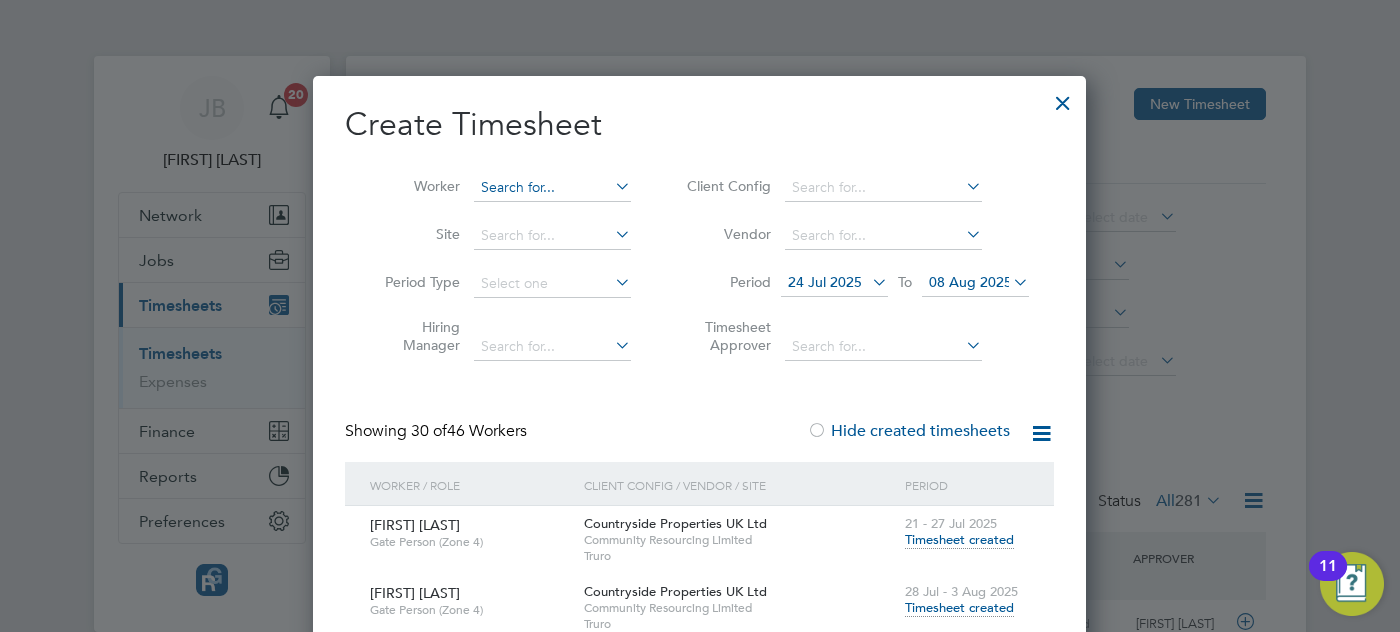 click at bounding box center (552, 188) 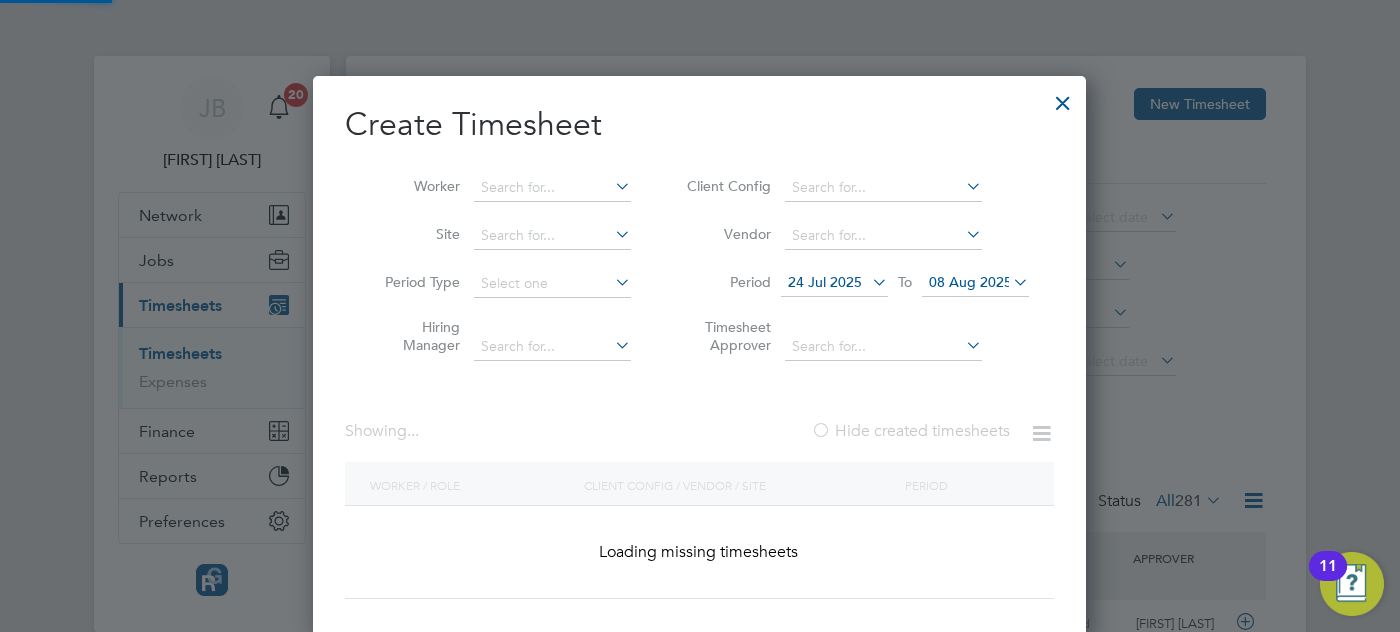 scroll, scrollTop: 10, scrollLeft: 10, axis: both 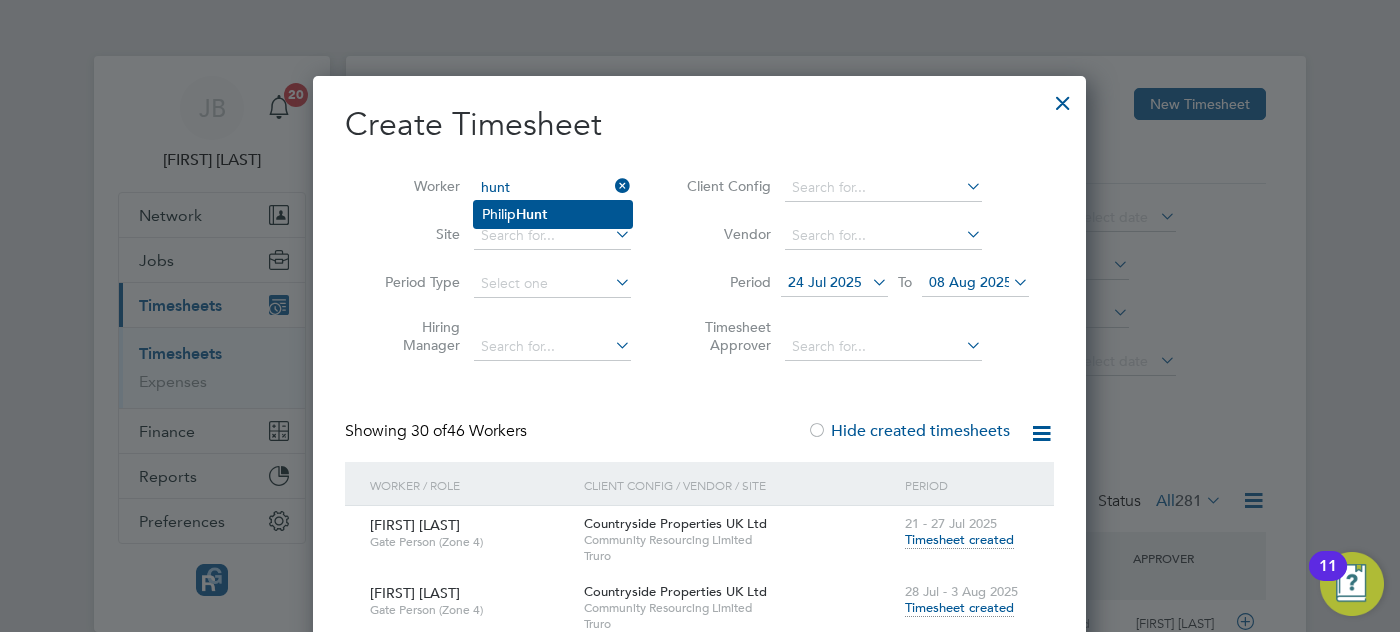 type on "[FIRST] [LAST]" 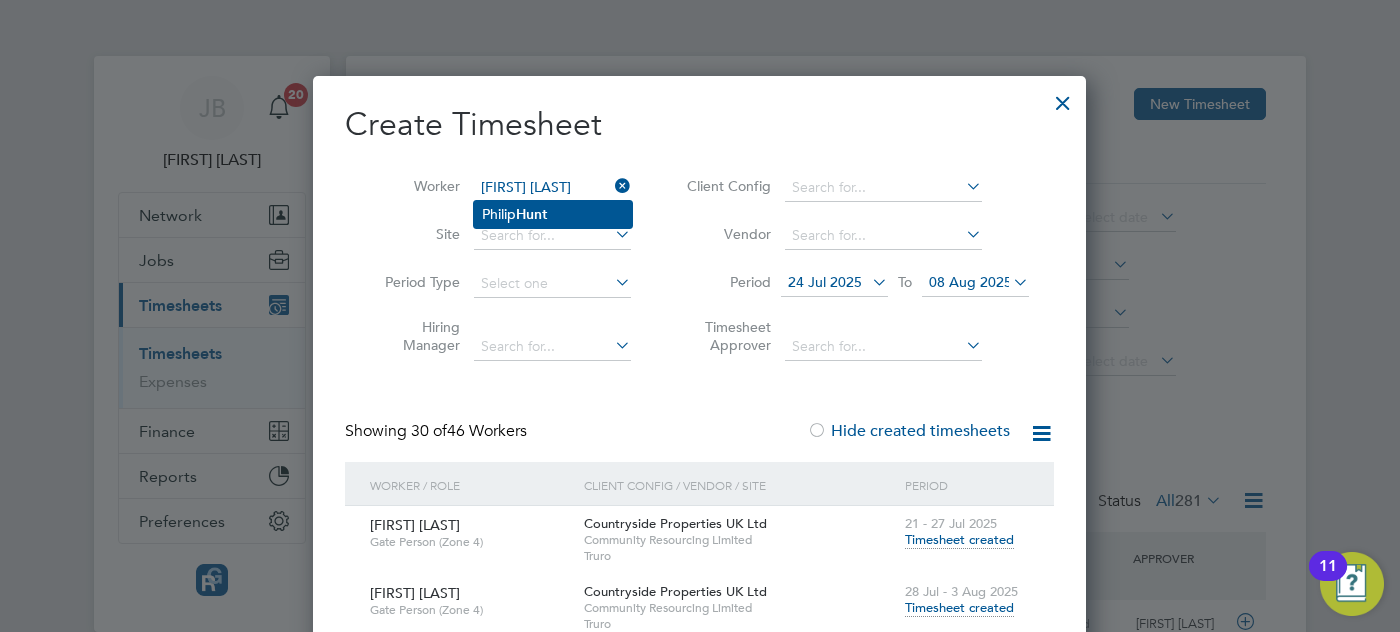 scroll, scrollTop: 0, scrollLeft: 10, axis: horizontal 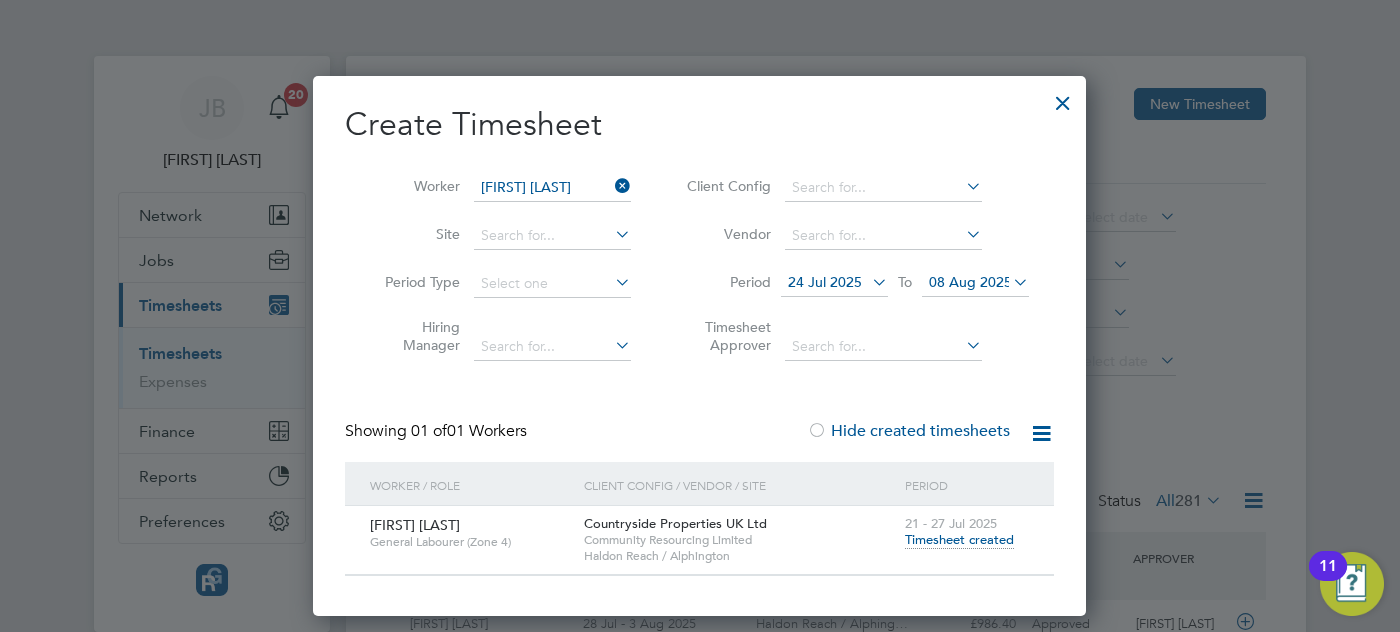 click on "Hide created timesheets" at bounding box center [908, 431] 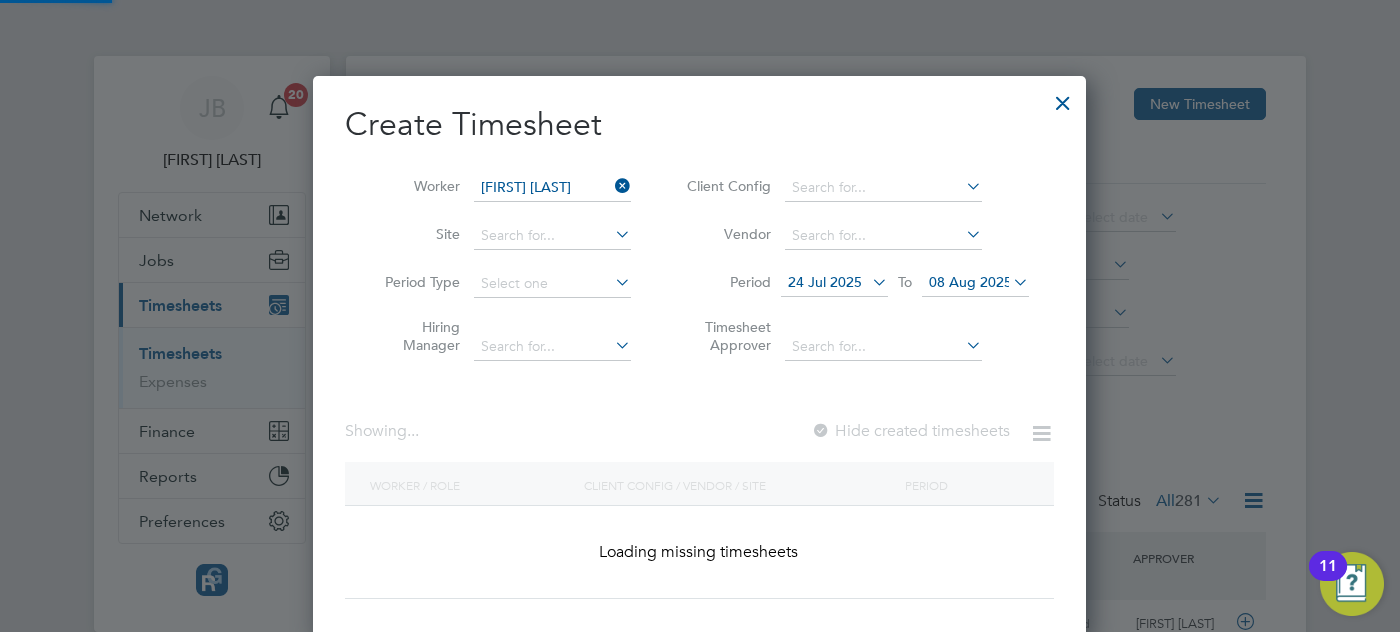 scroll, scrollTop: 10, scrollLeft: 10, axis: both 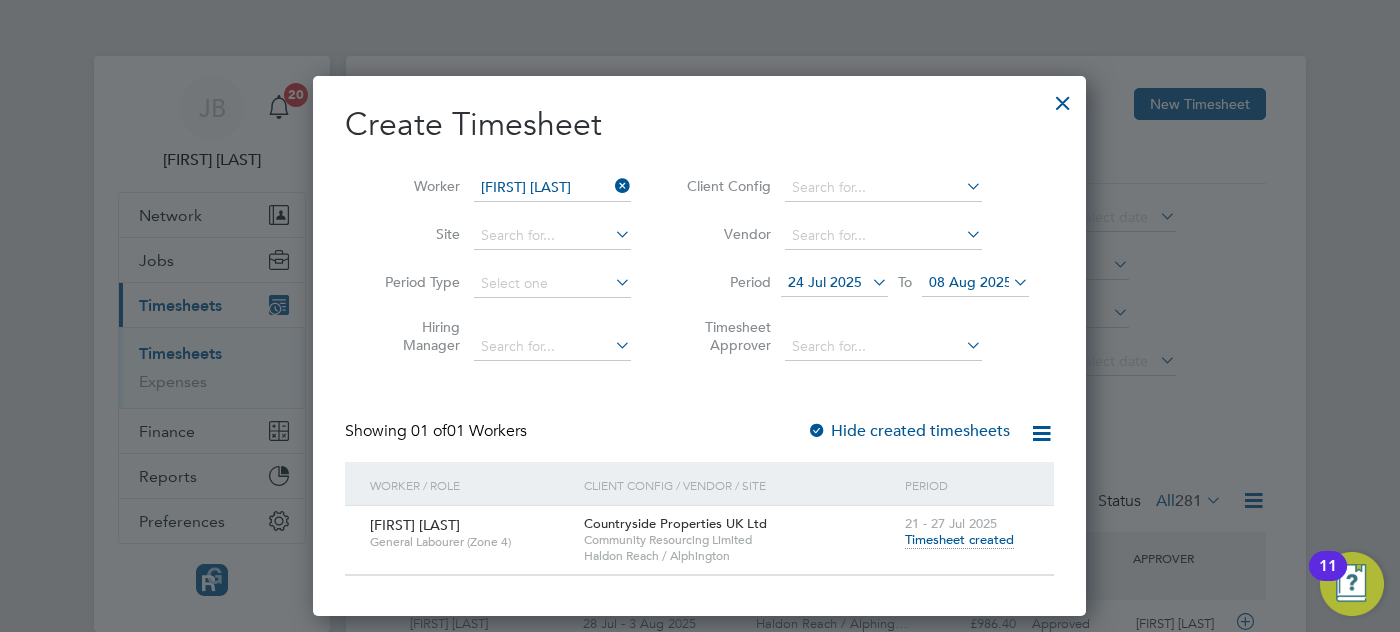 click on "Hide created timesheets" at bounding box center [908, 431] 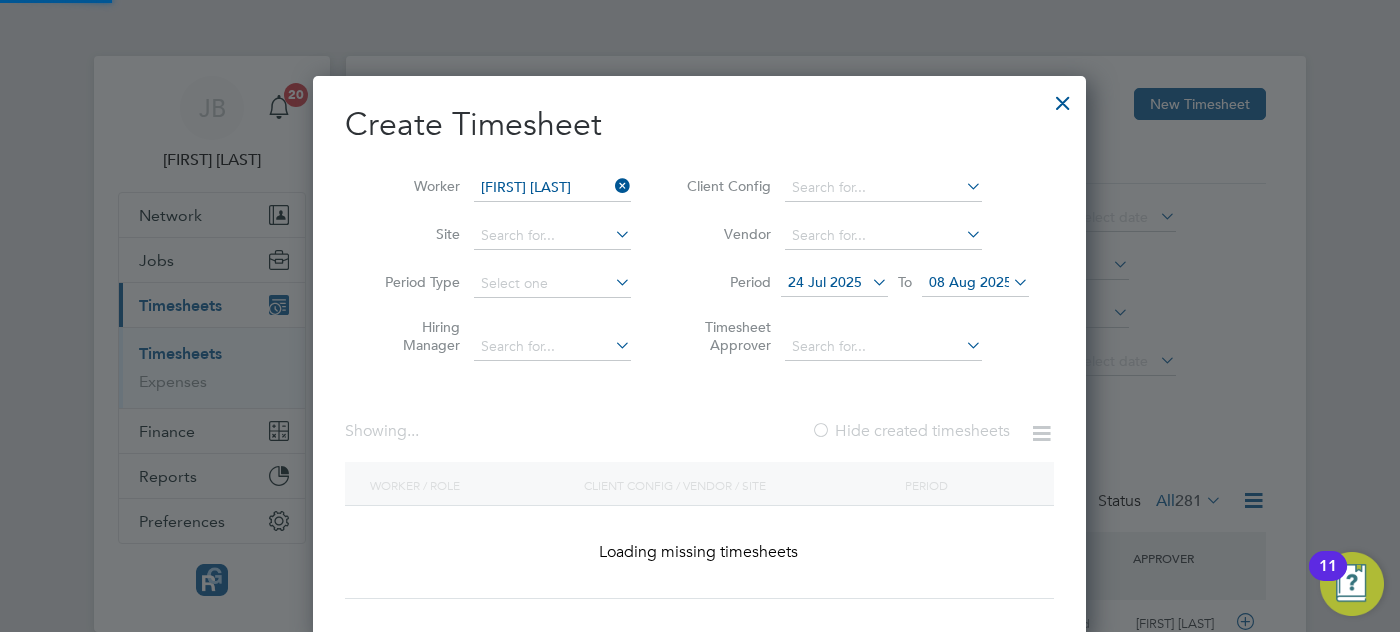 scroll, scrollTop: 10, scrollLeft: 10, axis: both 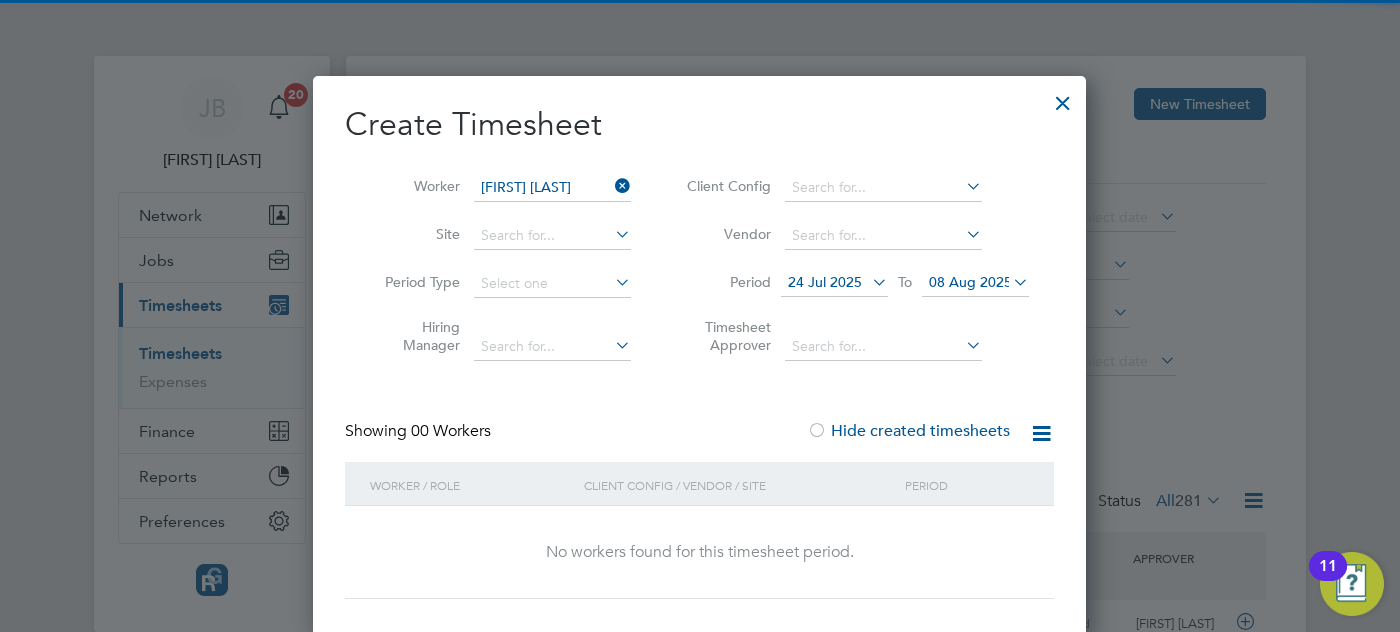 click on "08 Aug 2025" at bounding box center (970, 282) 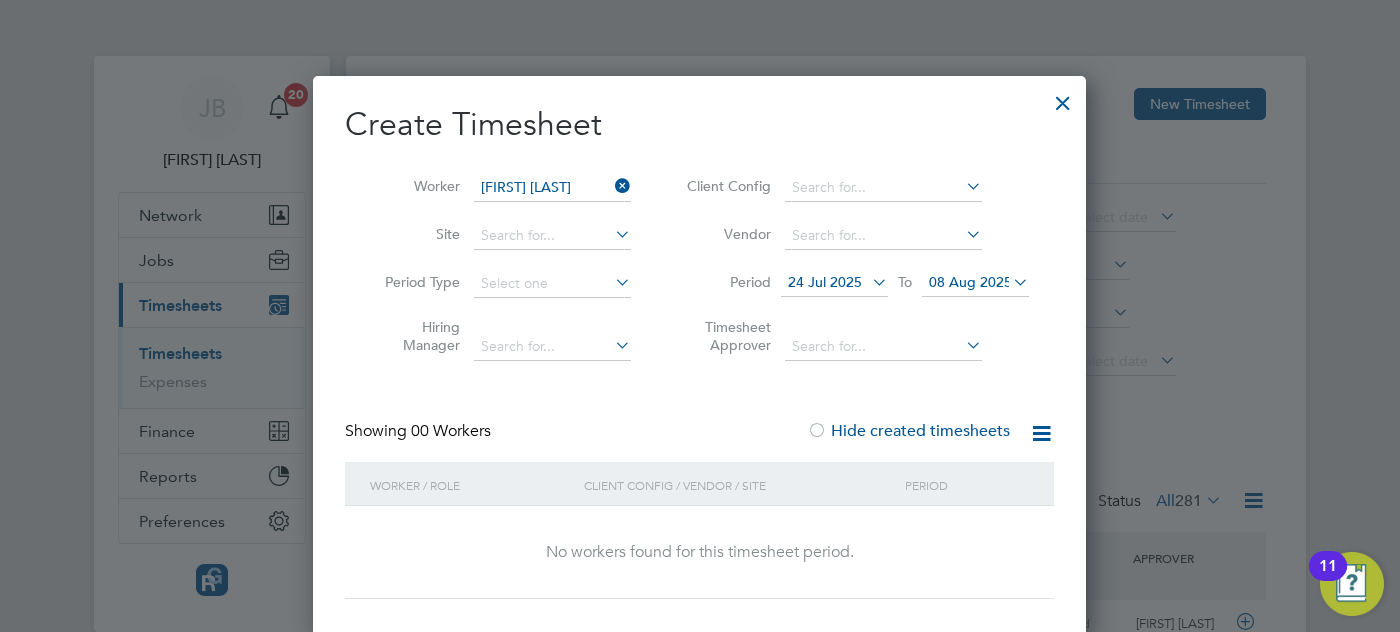 scroll, scrollTop: 657, scrollLeft: 0, axis: vertical 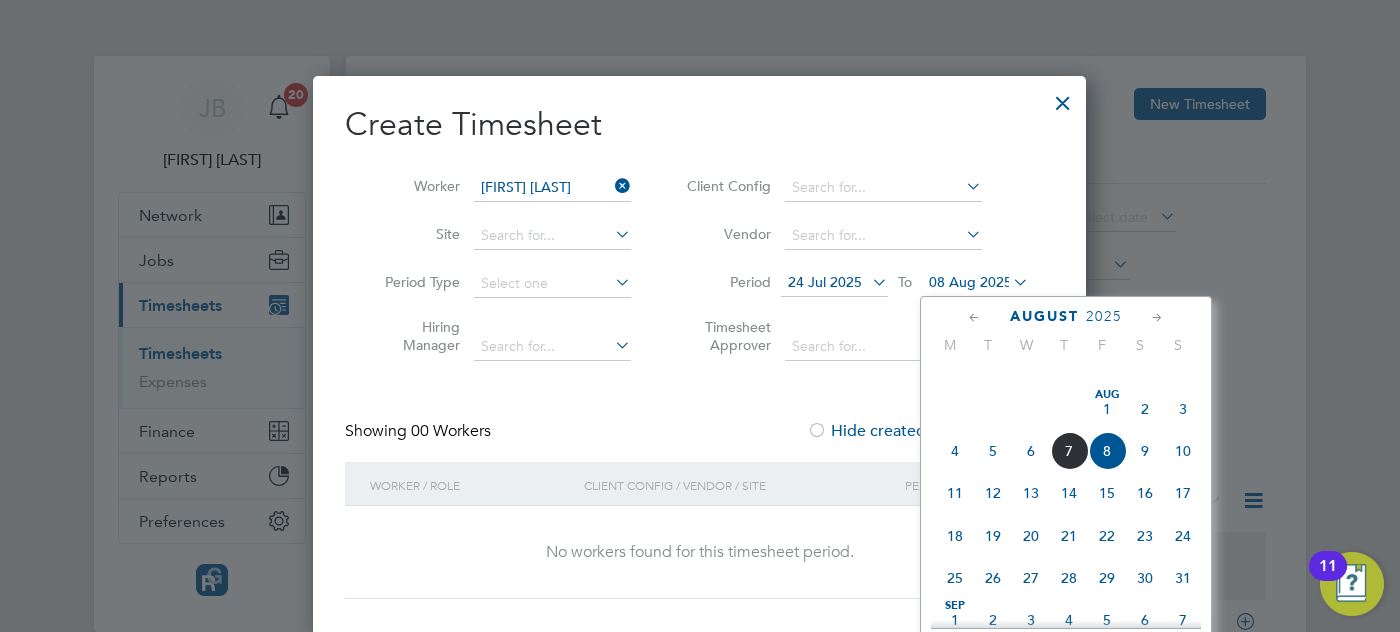 click on "28" 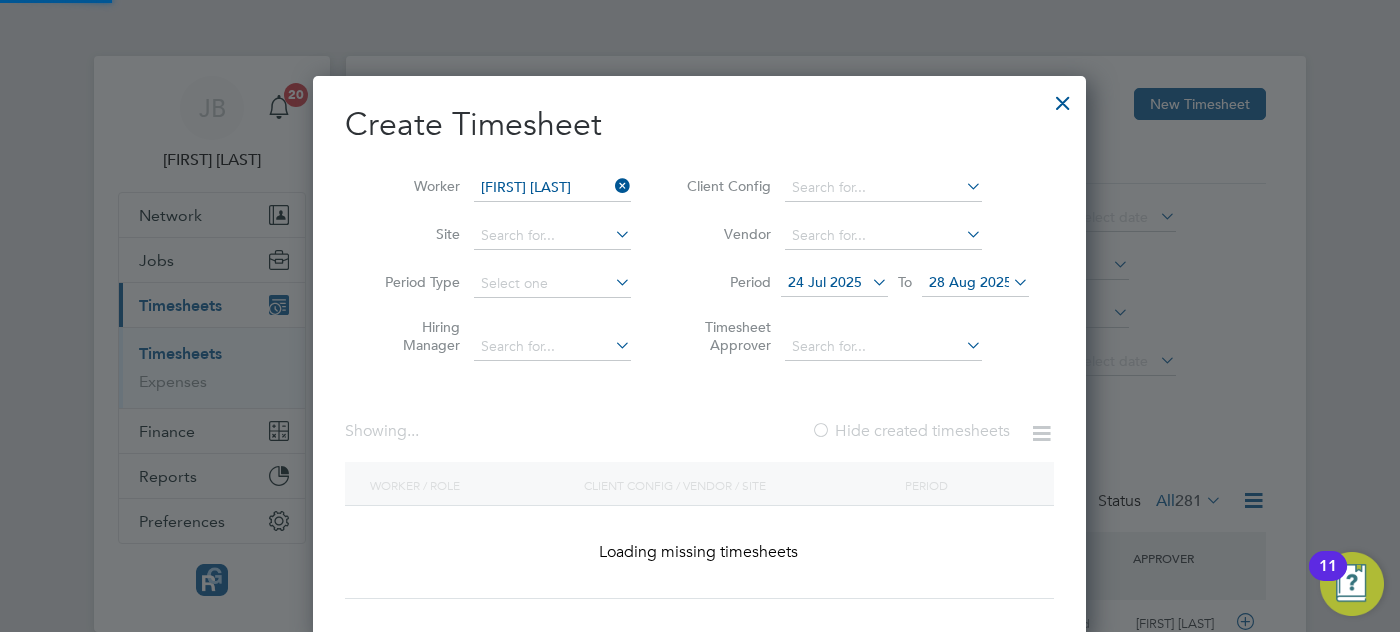 scroll, scrollTop: 10, scrollLeft: 10, axis: both 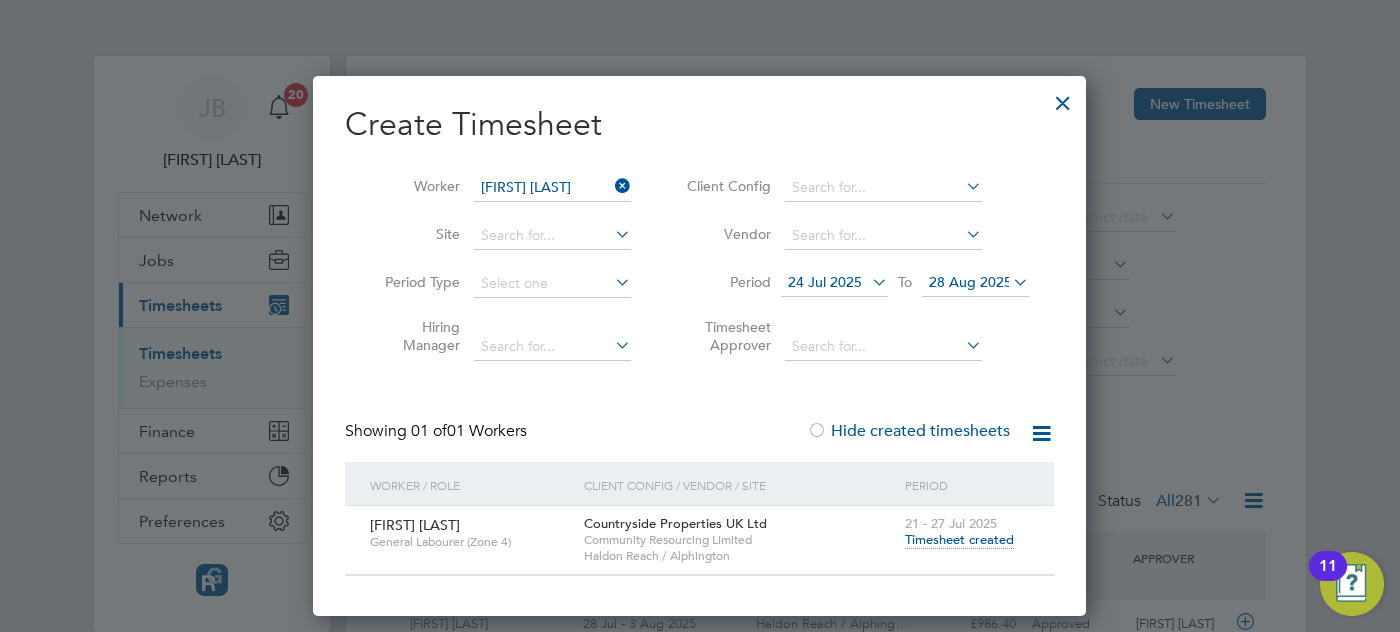 click on "Hide created timesheets" at bounding box center [910, 431] 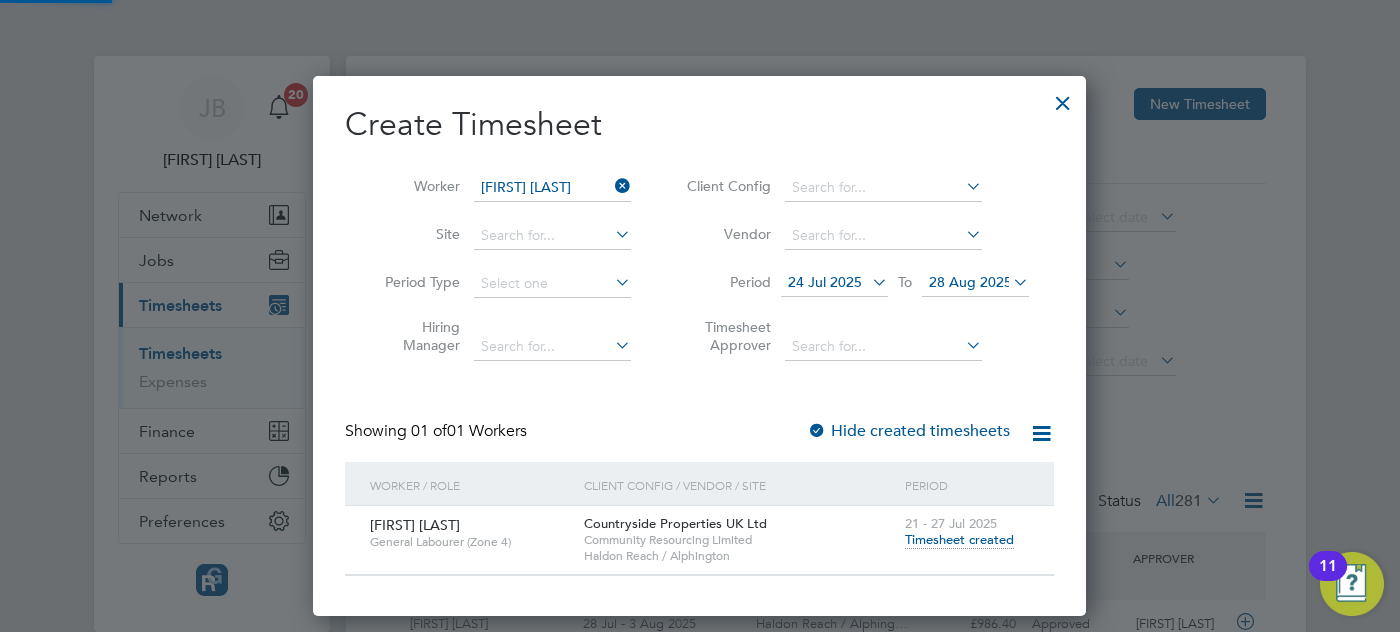 scroll, scrollTop: 30, scrollLeft: 10, axis: both 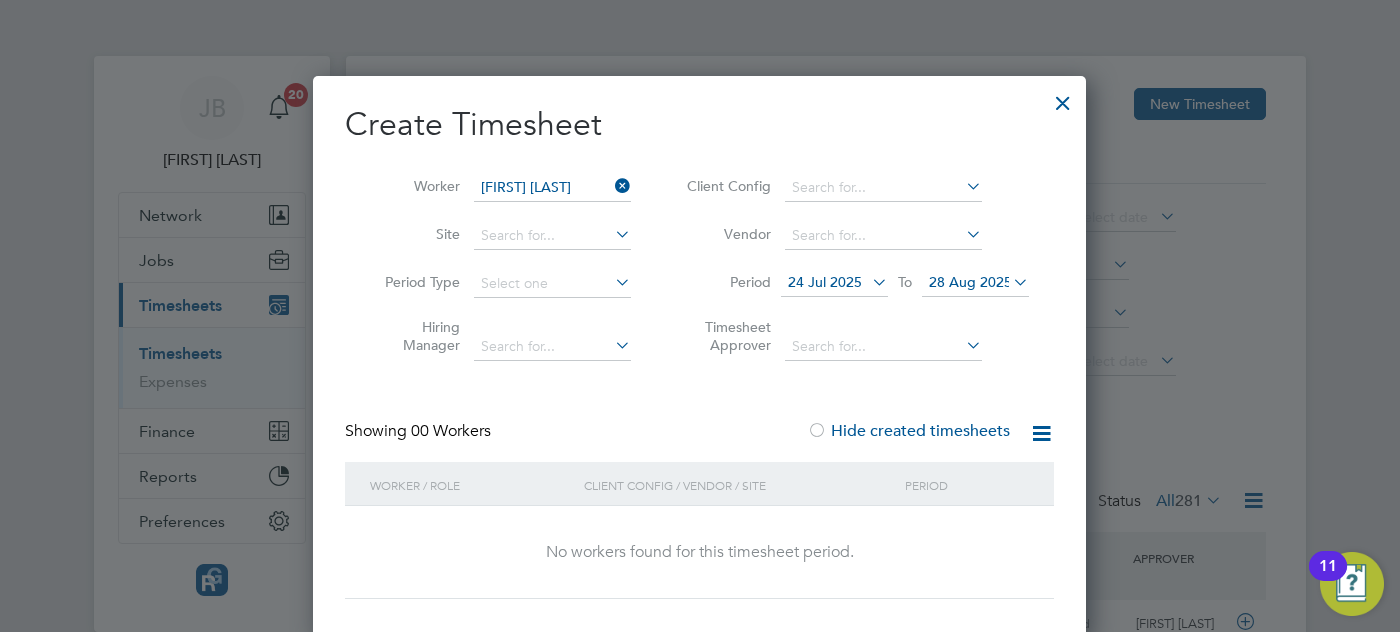 click on "Hide created timesheets" at bounding box center (908, 431) 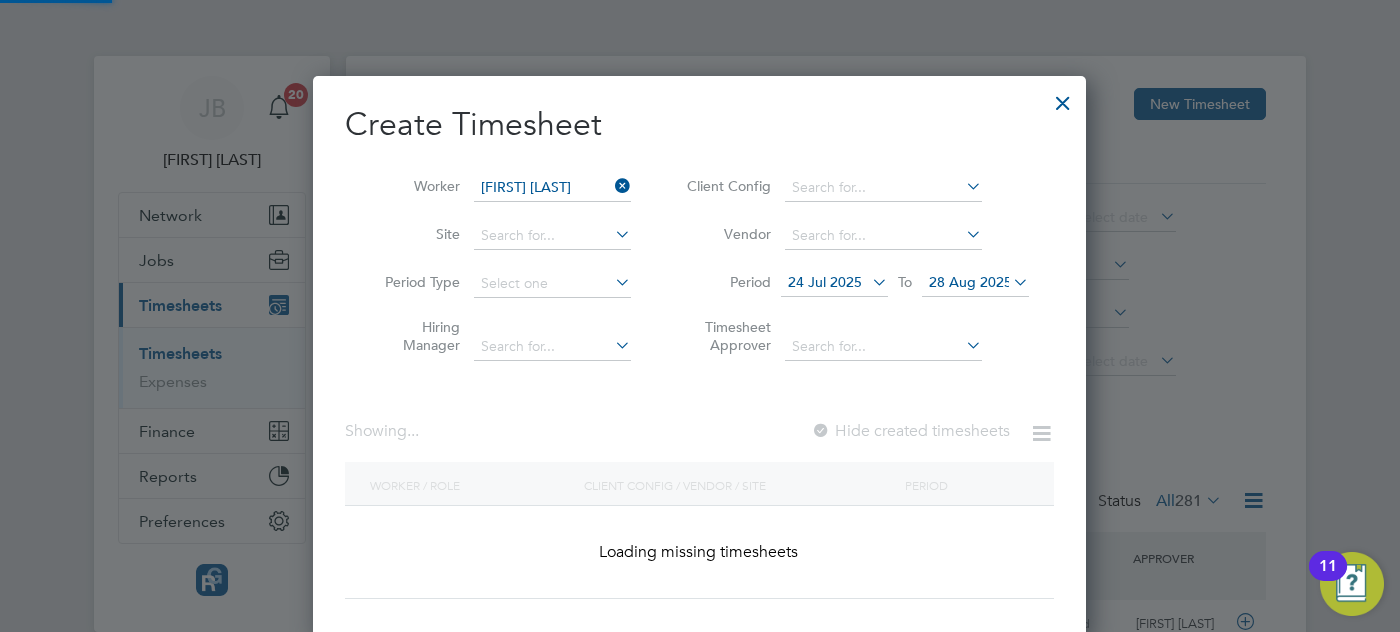 scroll, scrollTop: 10, scrollLeft: 10, axis: both 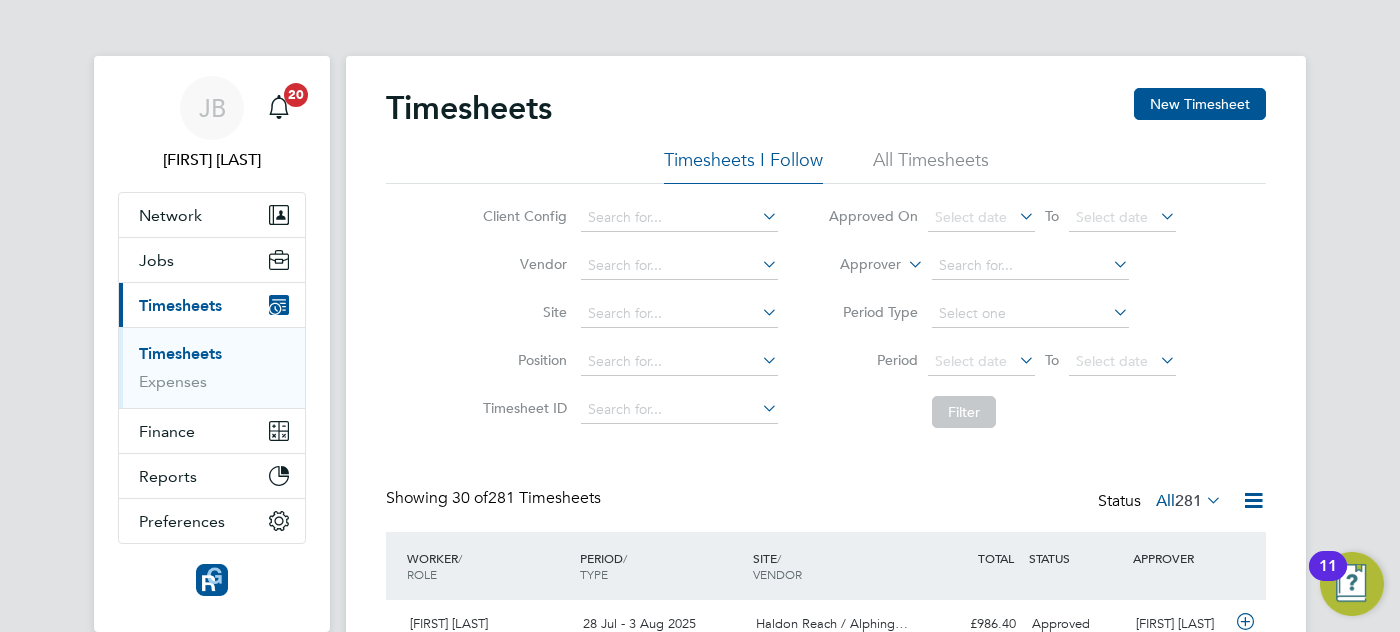 click on "Timesheets New Timesheet" 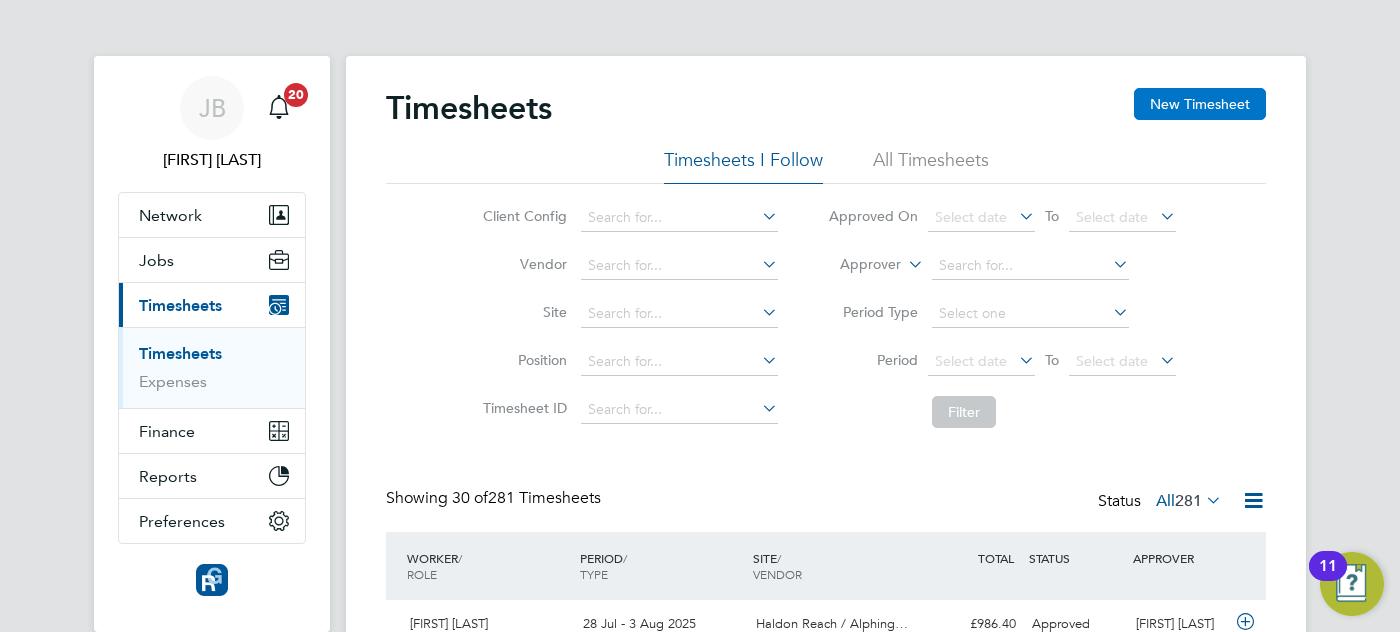 click on "New Timesheet" 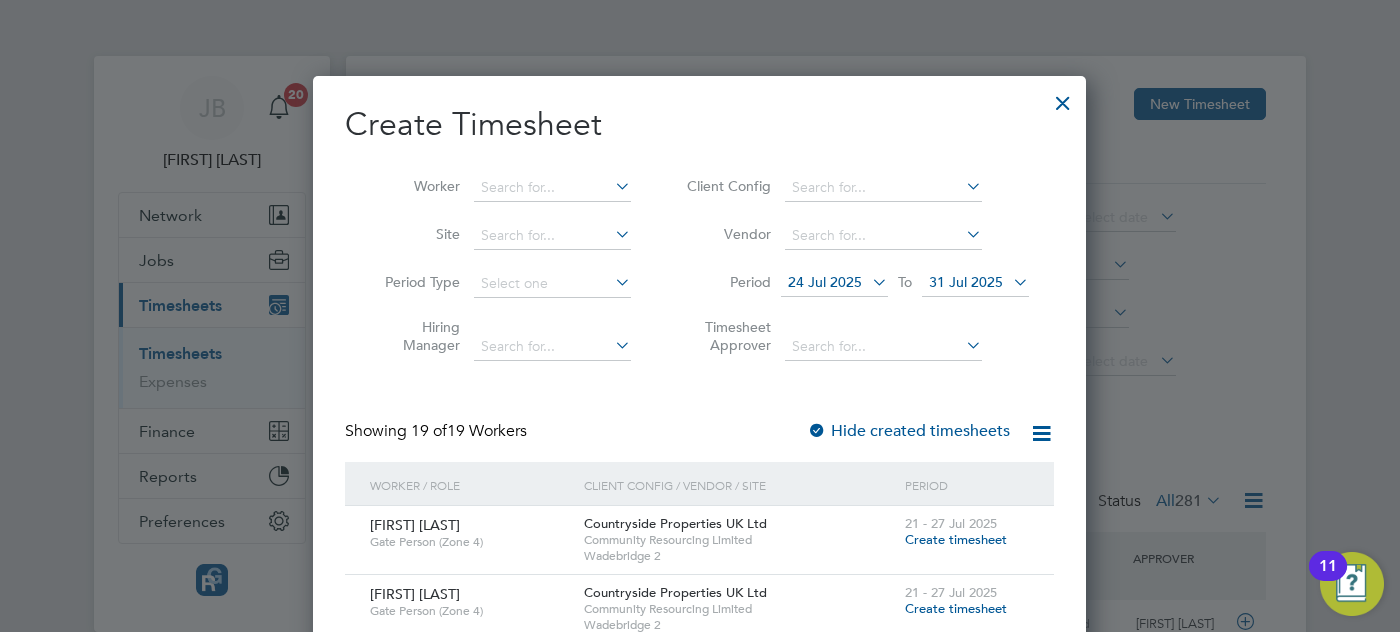 click on "31 Jul 2025" at bounding box center (966, 282) 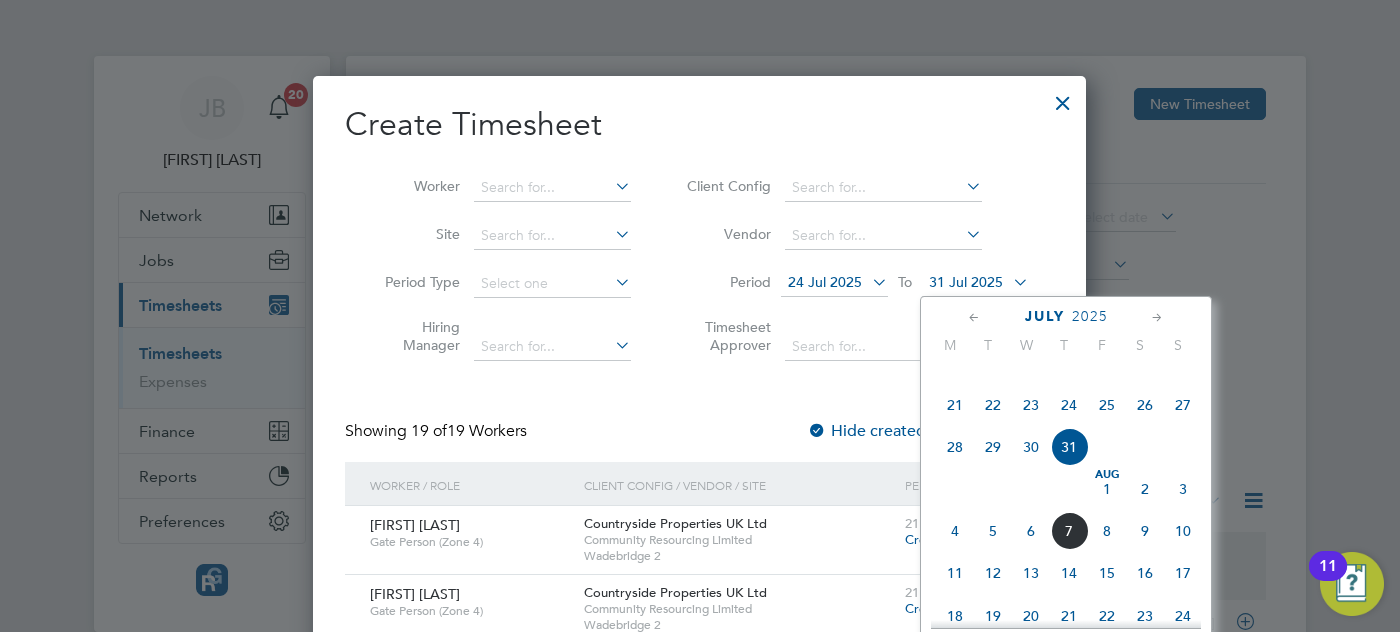click at bounding box center (1063, 98) 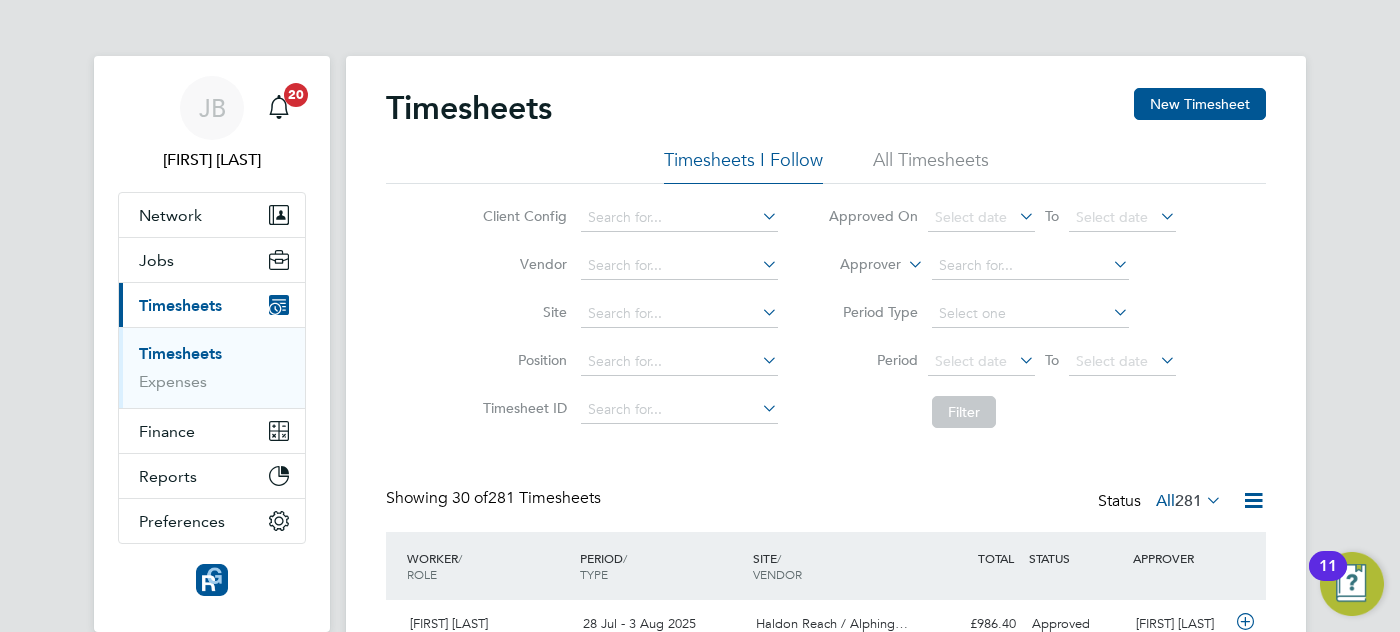 click on "Timesheets New Timesheet" 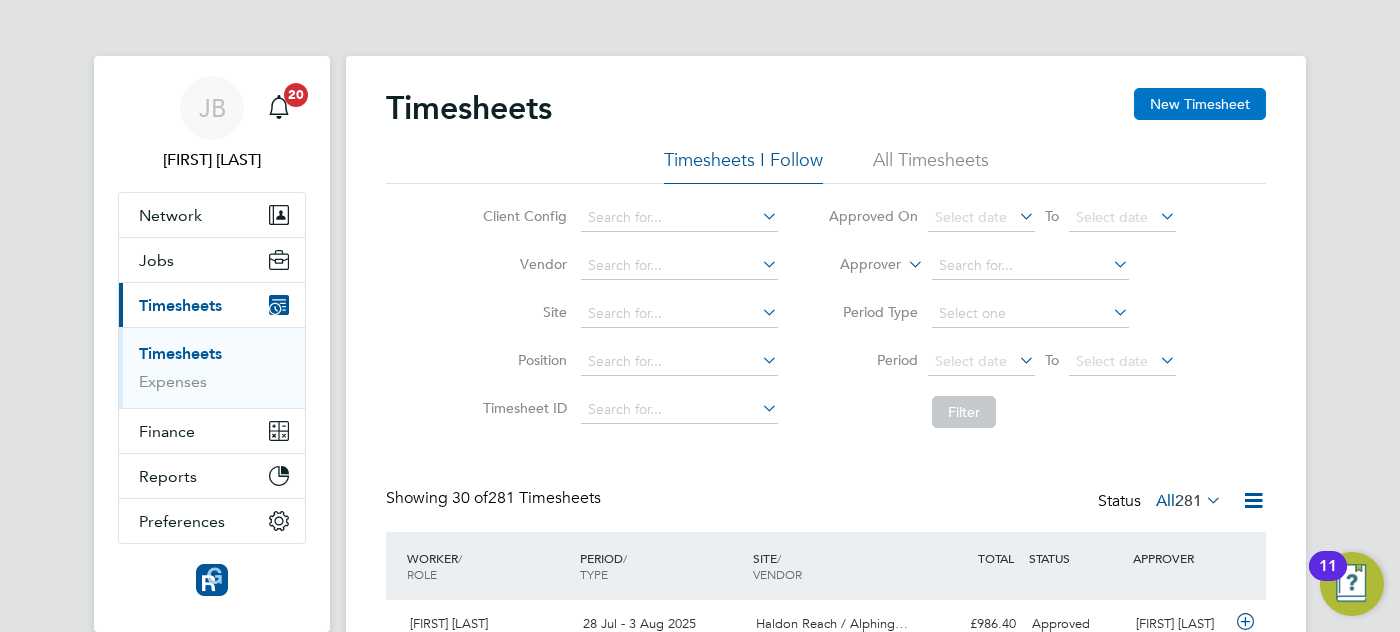 click on "New Timesheet" 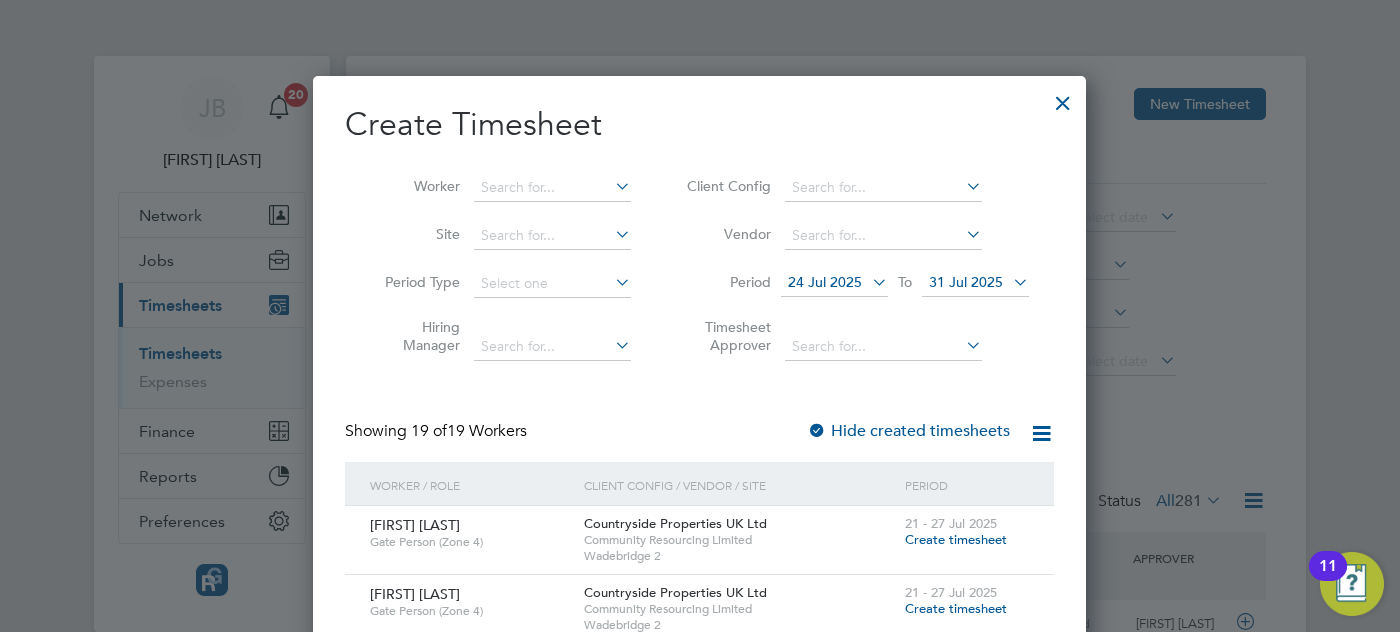 click on "31 Jul 2025" at bounding box center [966, 282] 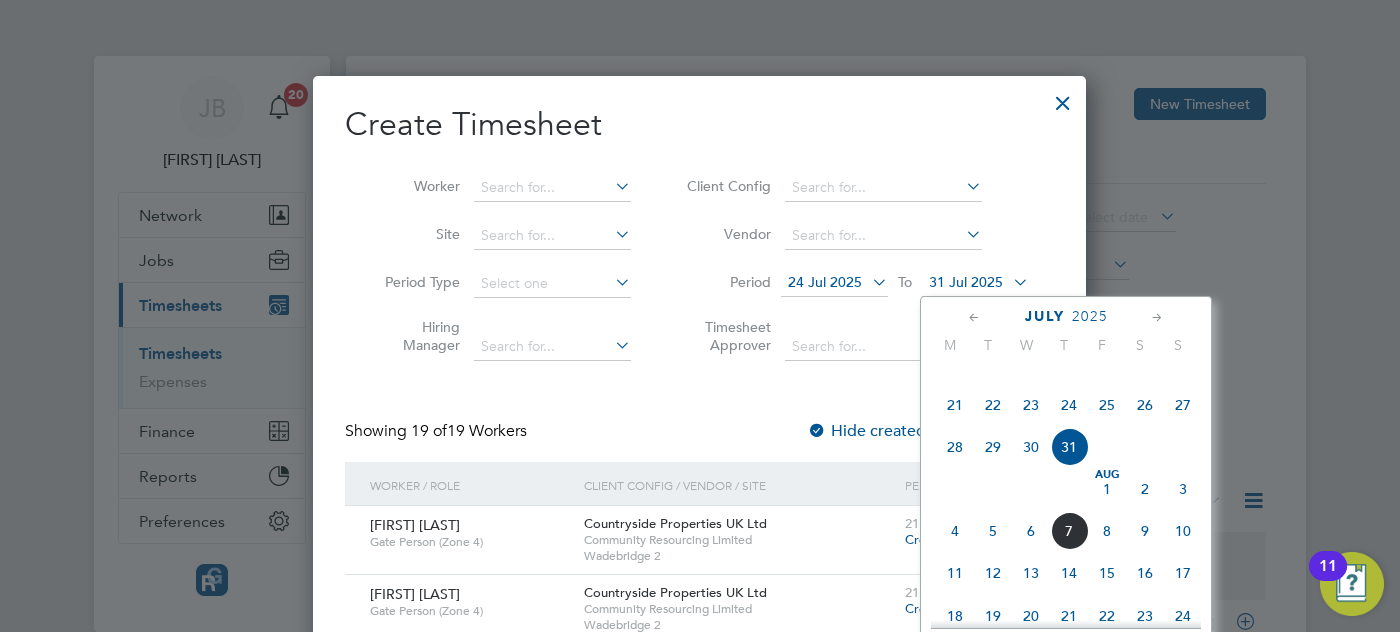 click on "17" 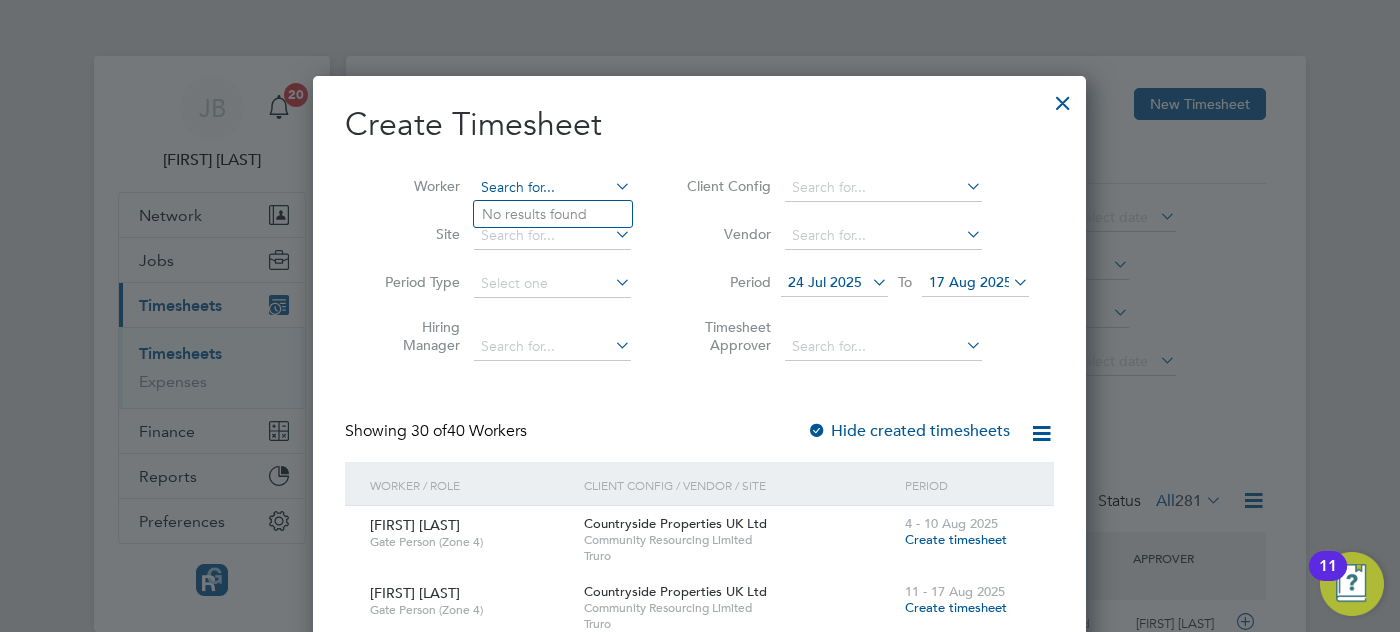 click at bounding box center [552, 188] 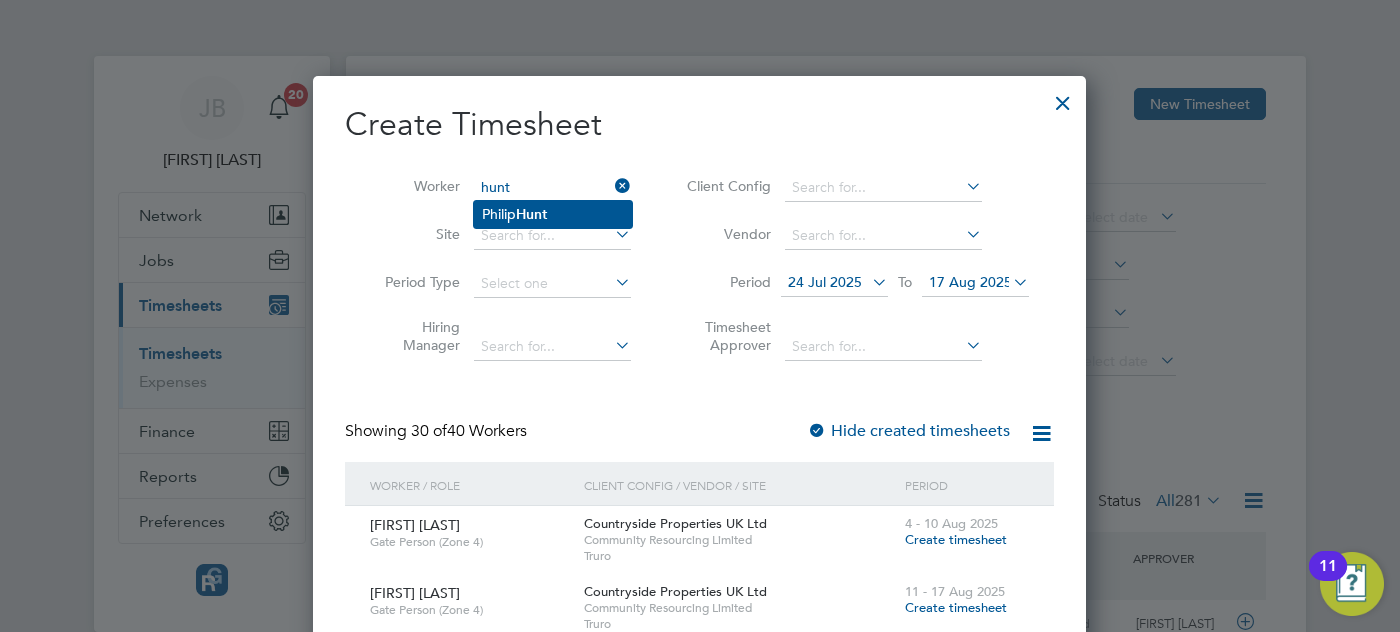 click on "Philip  Hunt" 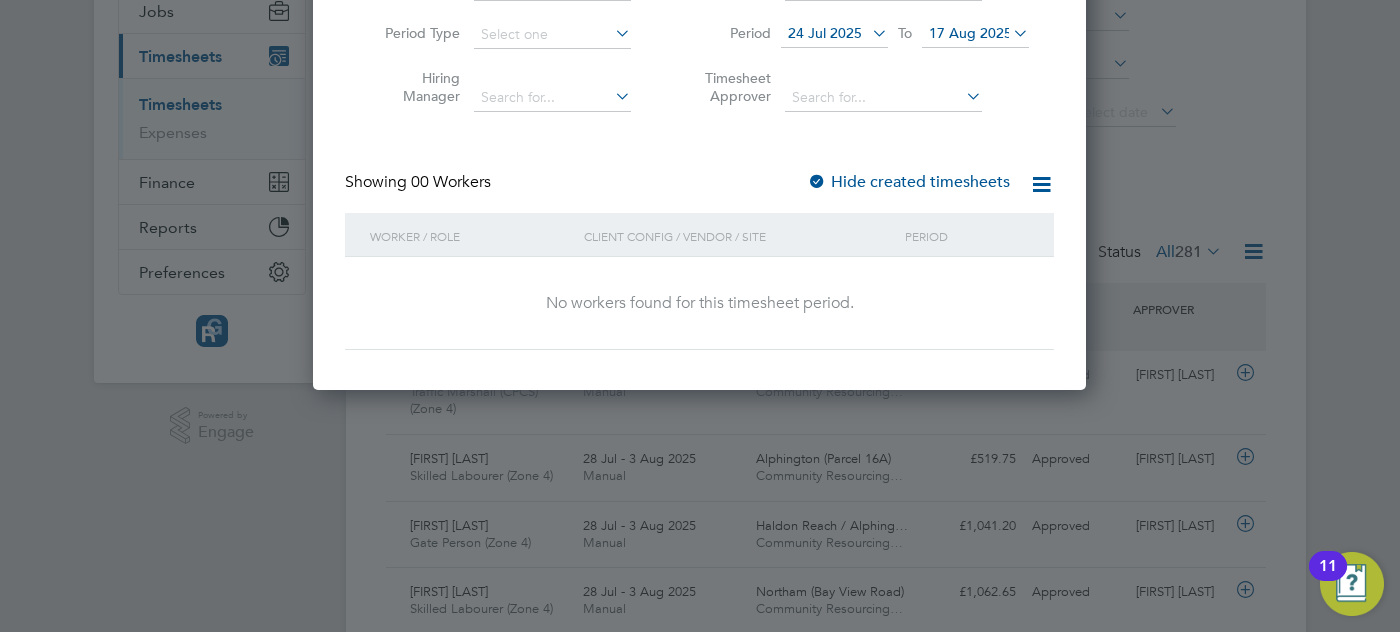 click on "Hide created timesheets" at bounding box center [908, 182] 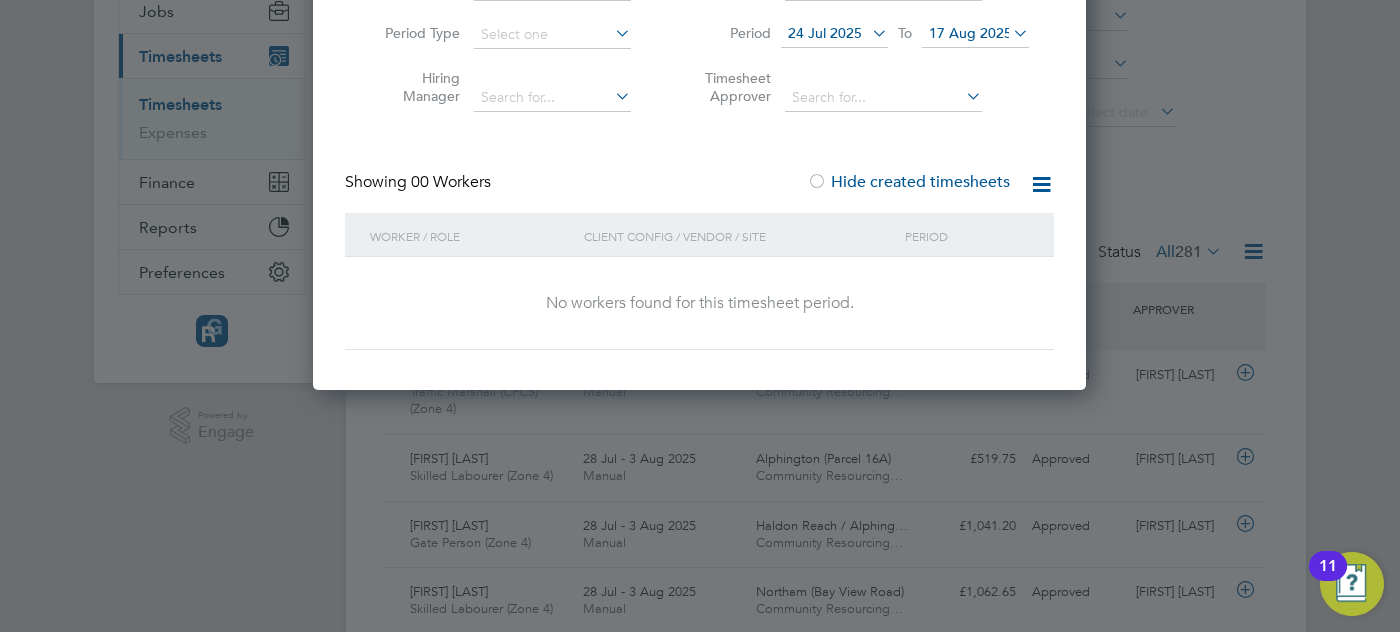click at bounding box center (1041, 184) 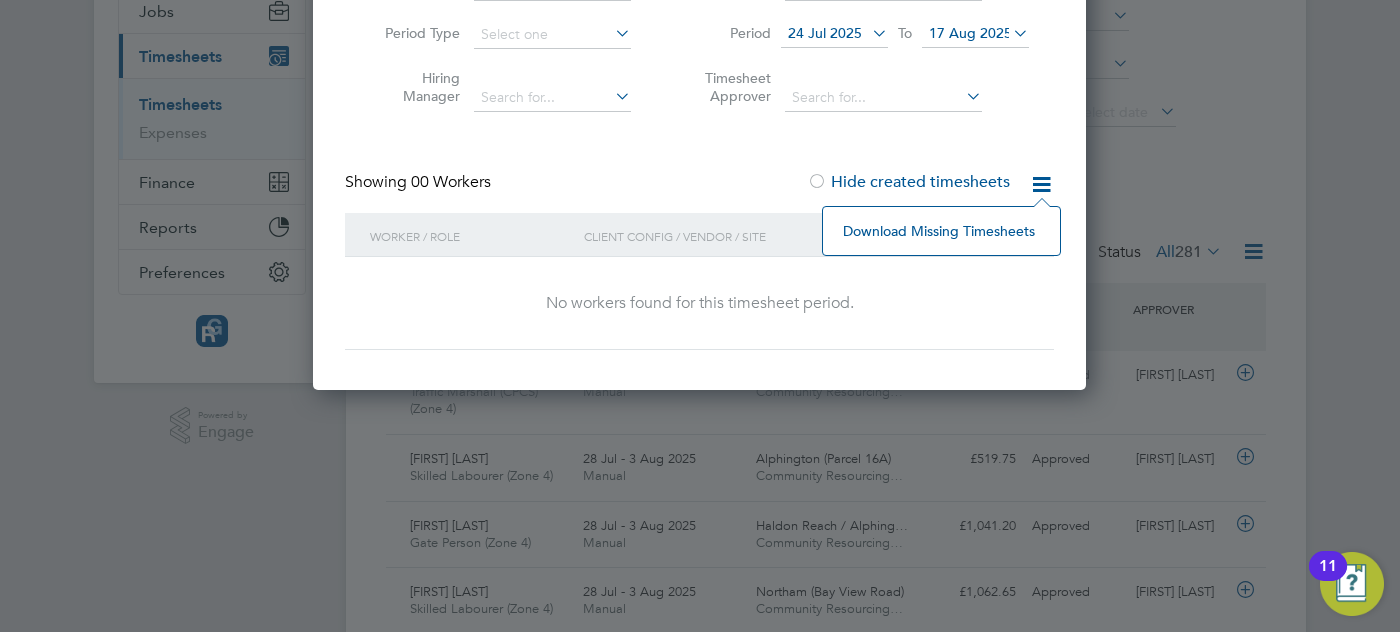click on "Create Timesheet Worker   Philip Hunt Site   Period Type   Hiring Manager   Client Config   Vendor   Period
24 Jul 2025
To
17 Aug 2025
Timesheet Approver   Showing   00 Workers Hide created timesheets Worker / Role Client Config / Vendor / Site Period No workers found for this timesheet period. Show  10  more" at bounding box center (699, 102) 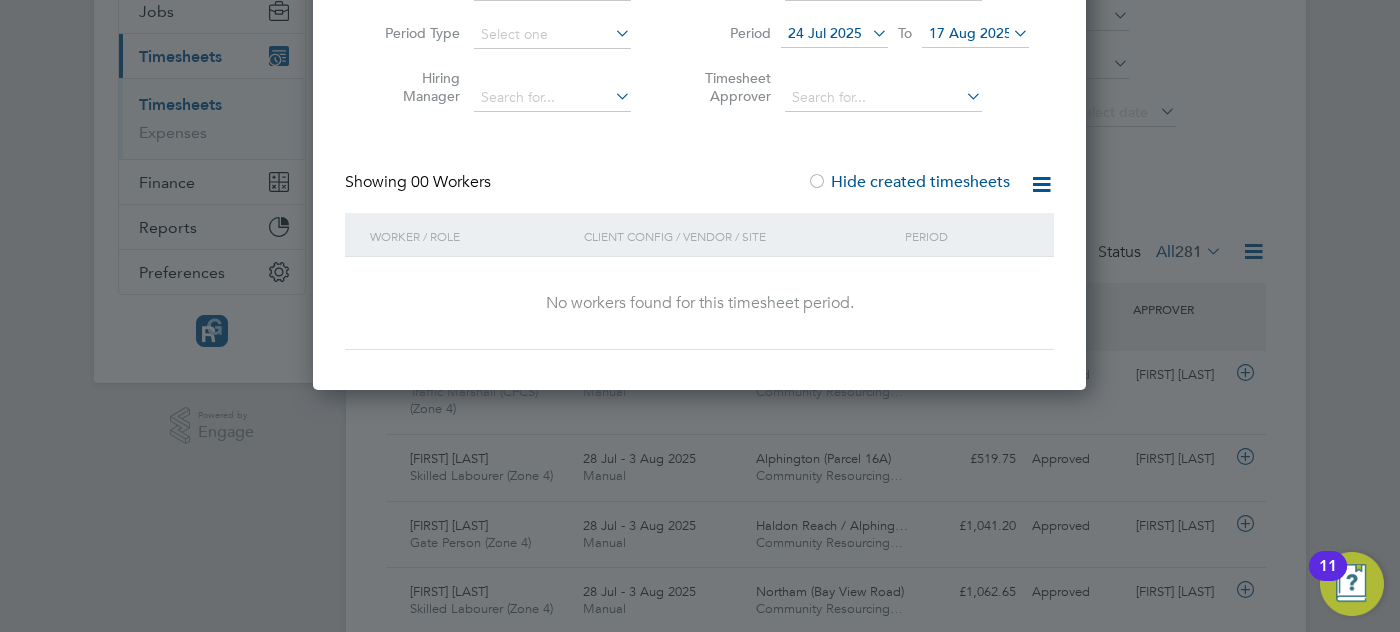 click 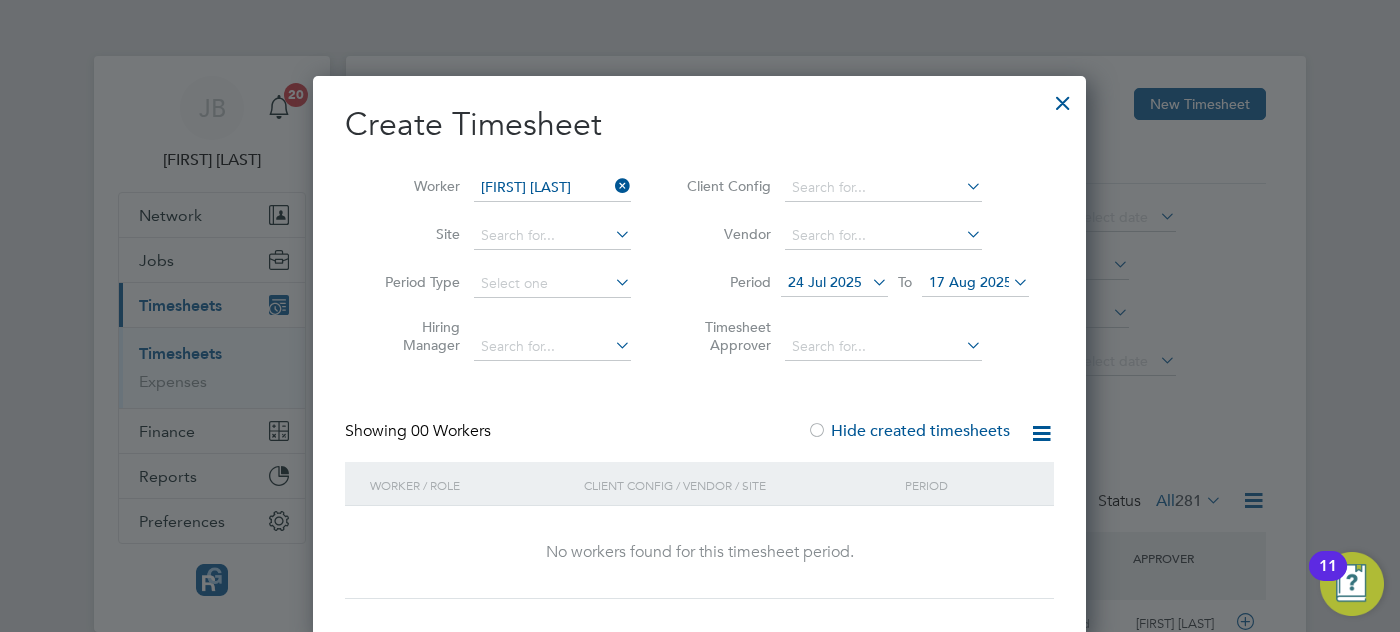 click at bounding box center [1063, 98] 